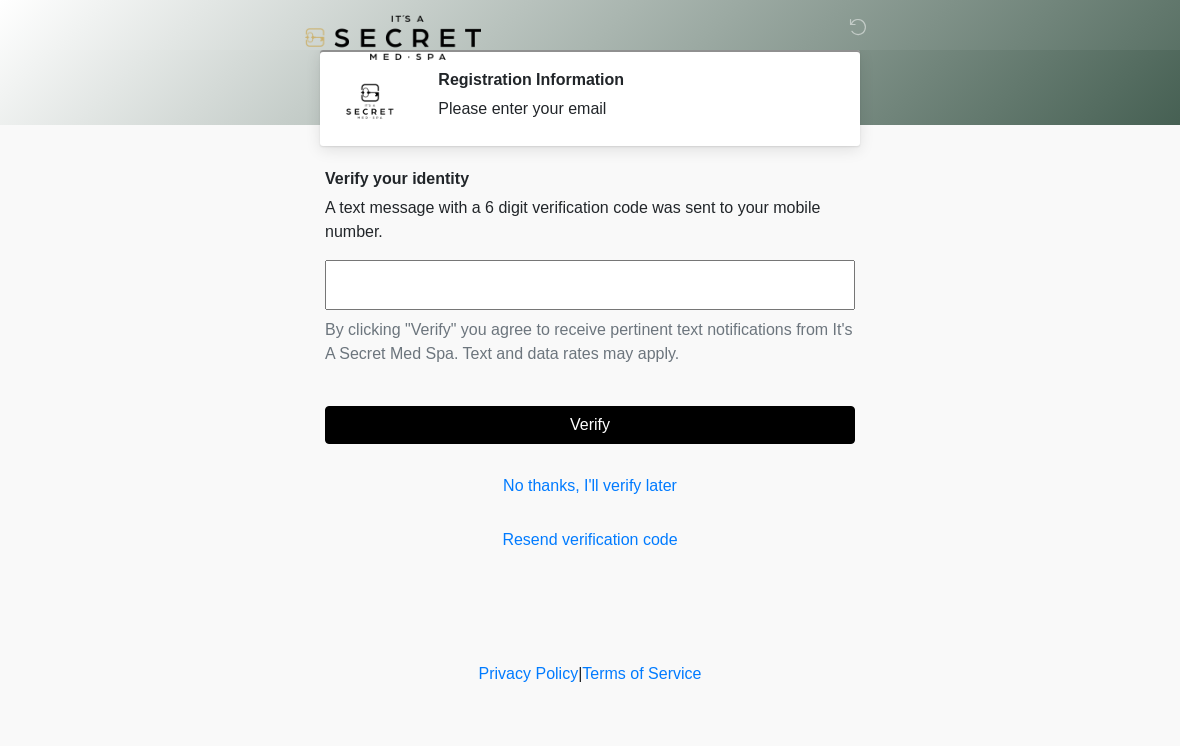 scroll, scrollTop: 0, scrollLeft: 0, axis: both 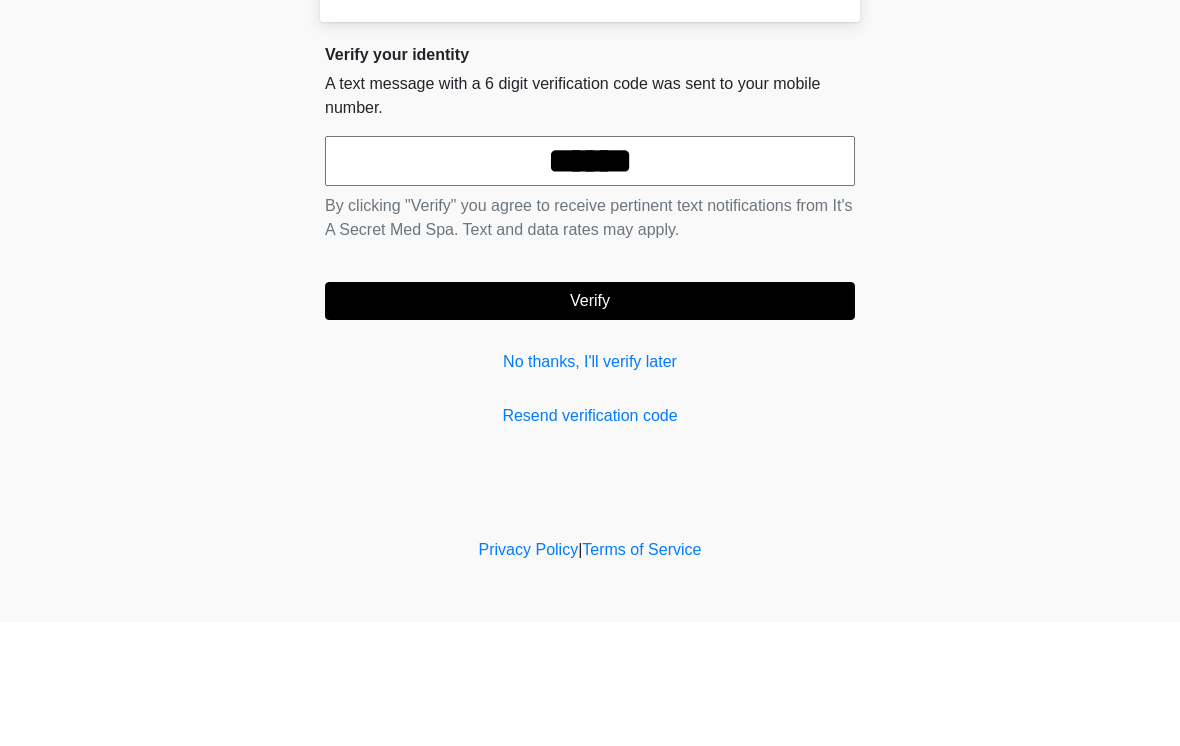 type on "******" 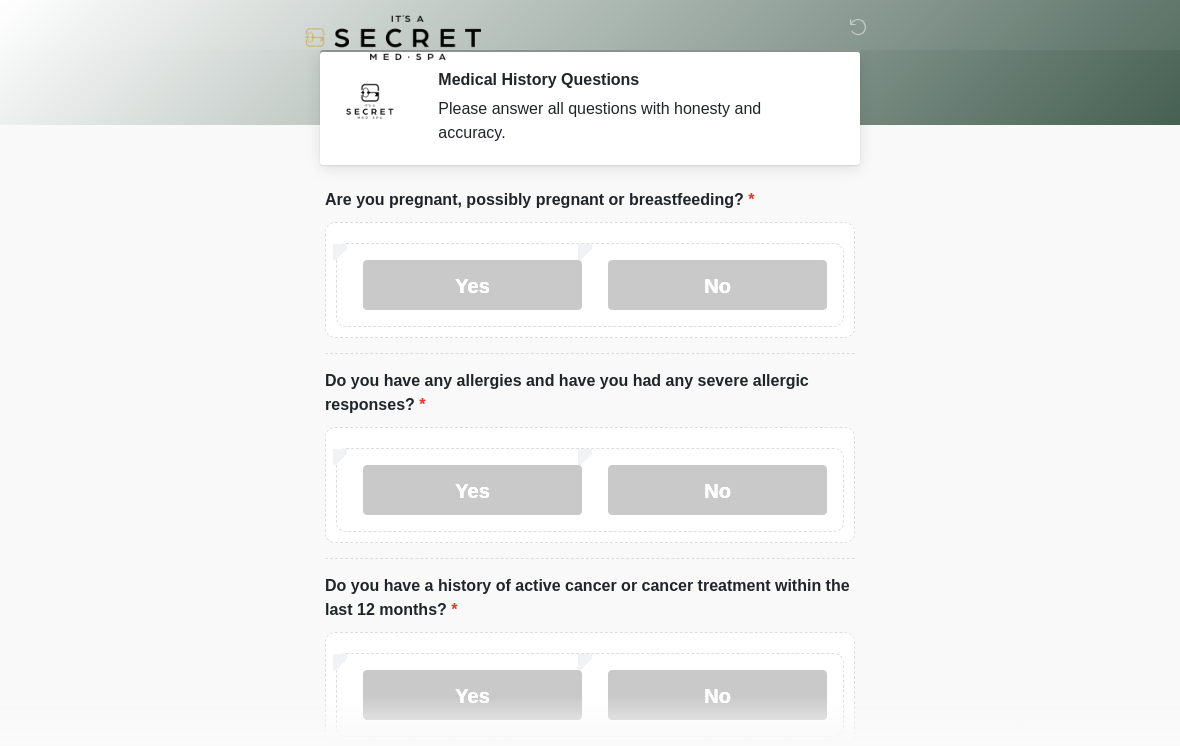 click on "No" at bounding box center [717, 285] 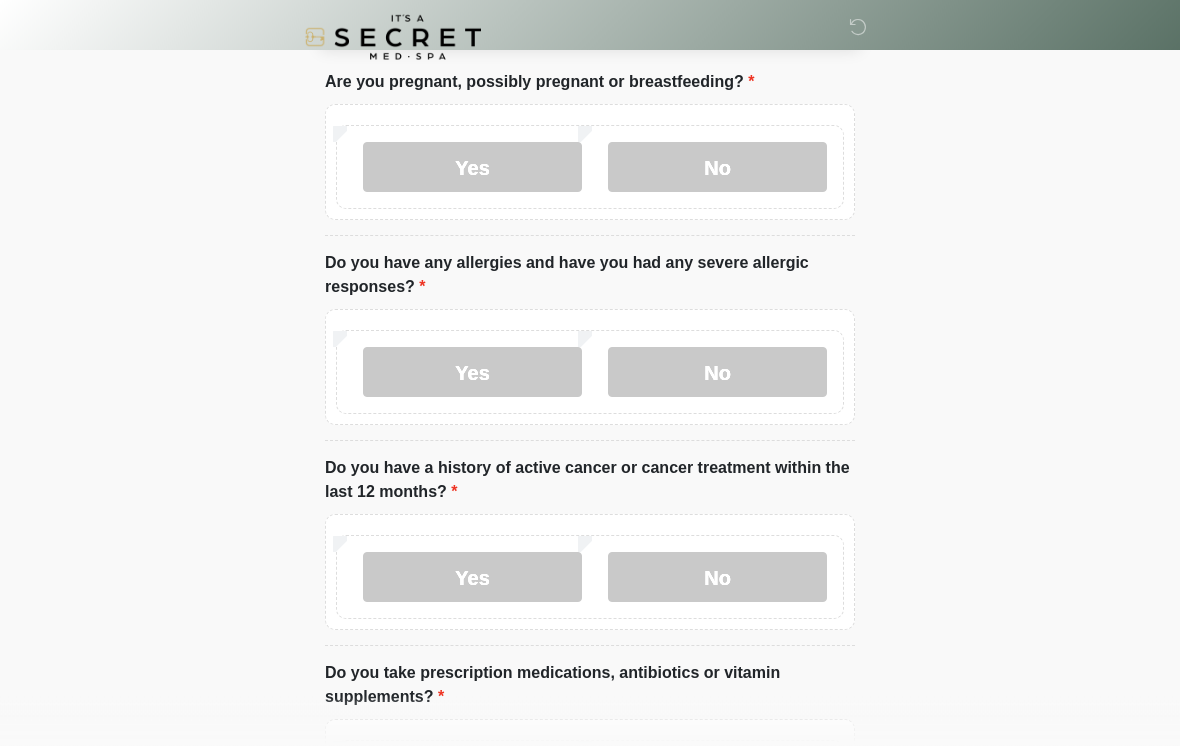 click on "No" at bounding box center [717, 373] 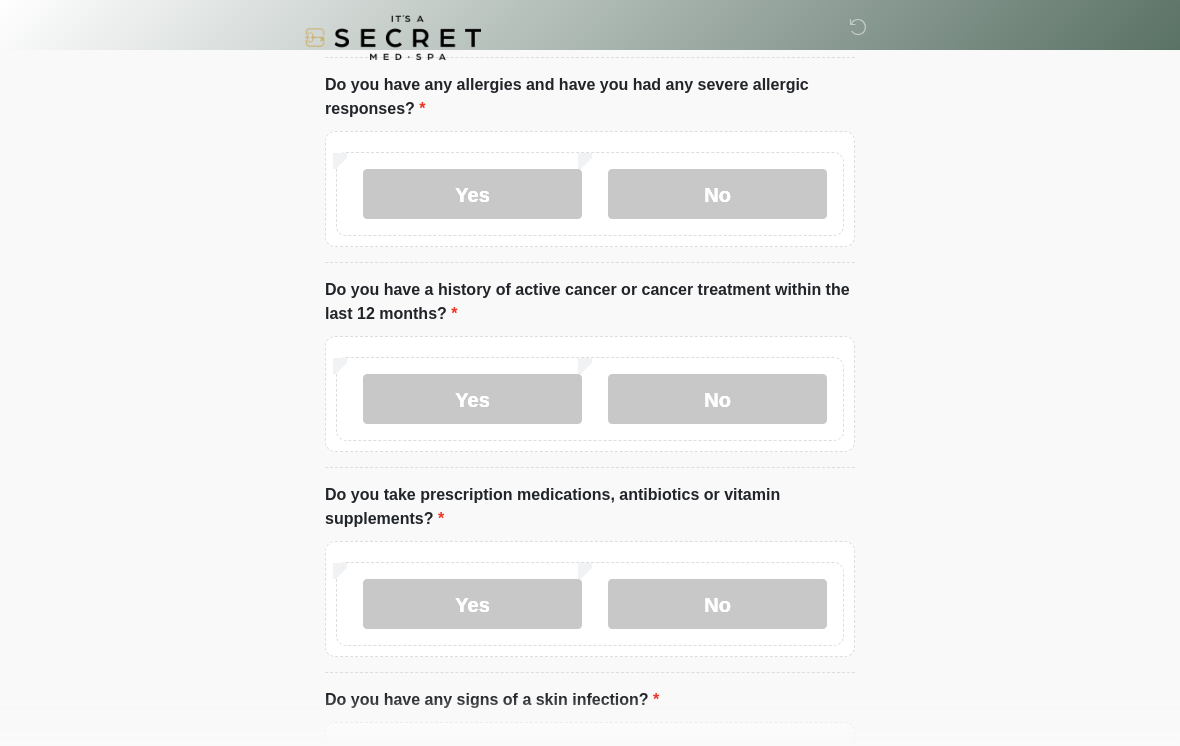 scroll, scrollTop: 295, scrollLeft: 0, axis: vertical 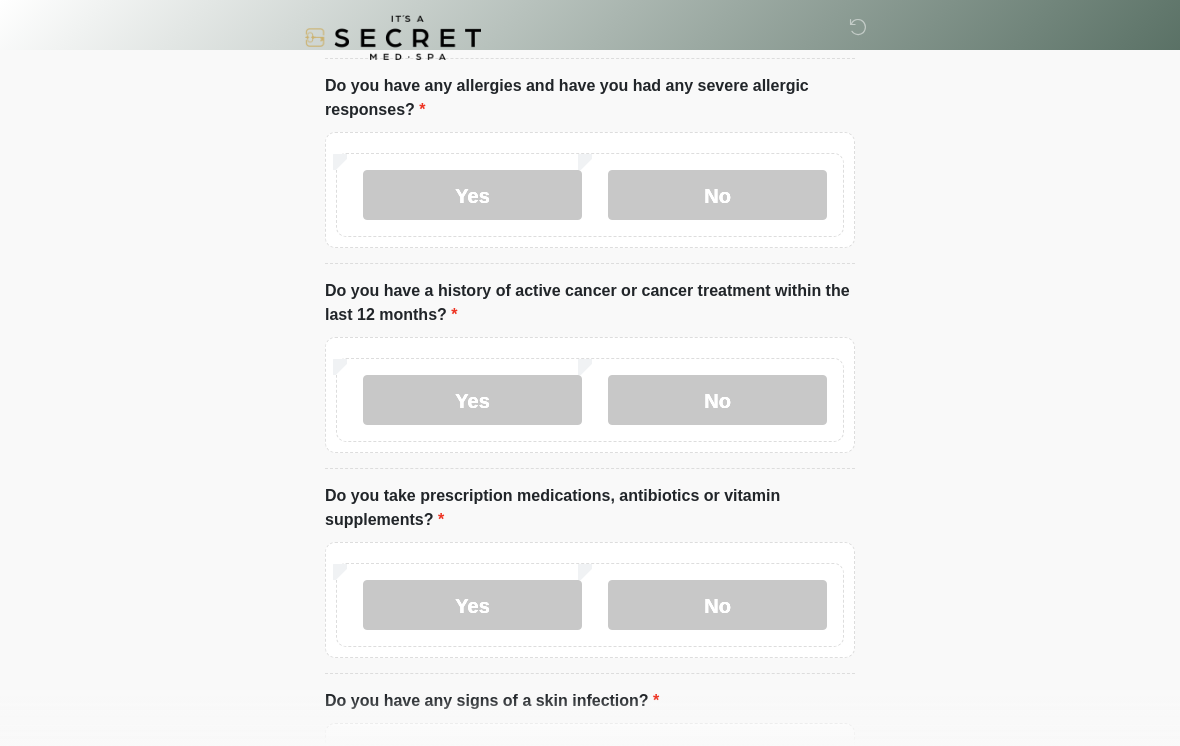 click on "No" at bounding box center [717, 400] 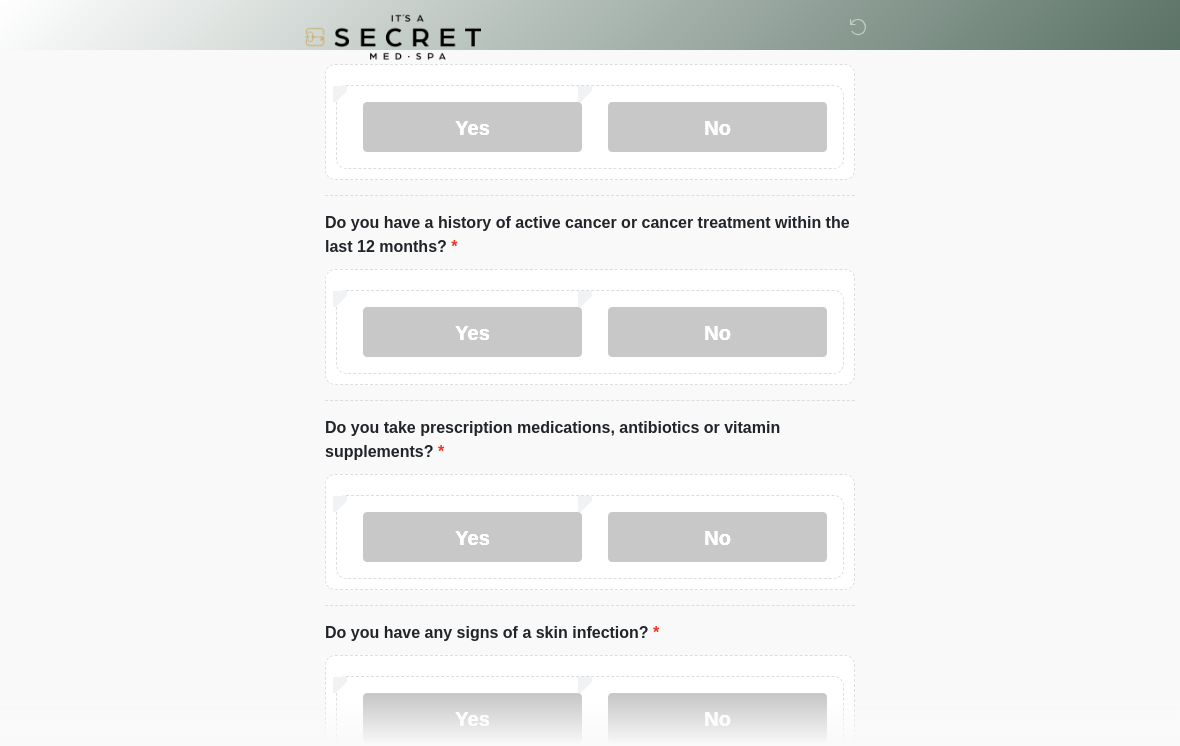 scroll, scrollTop: 363, scrollLeft: 0, axis: vertical 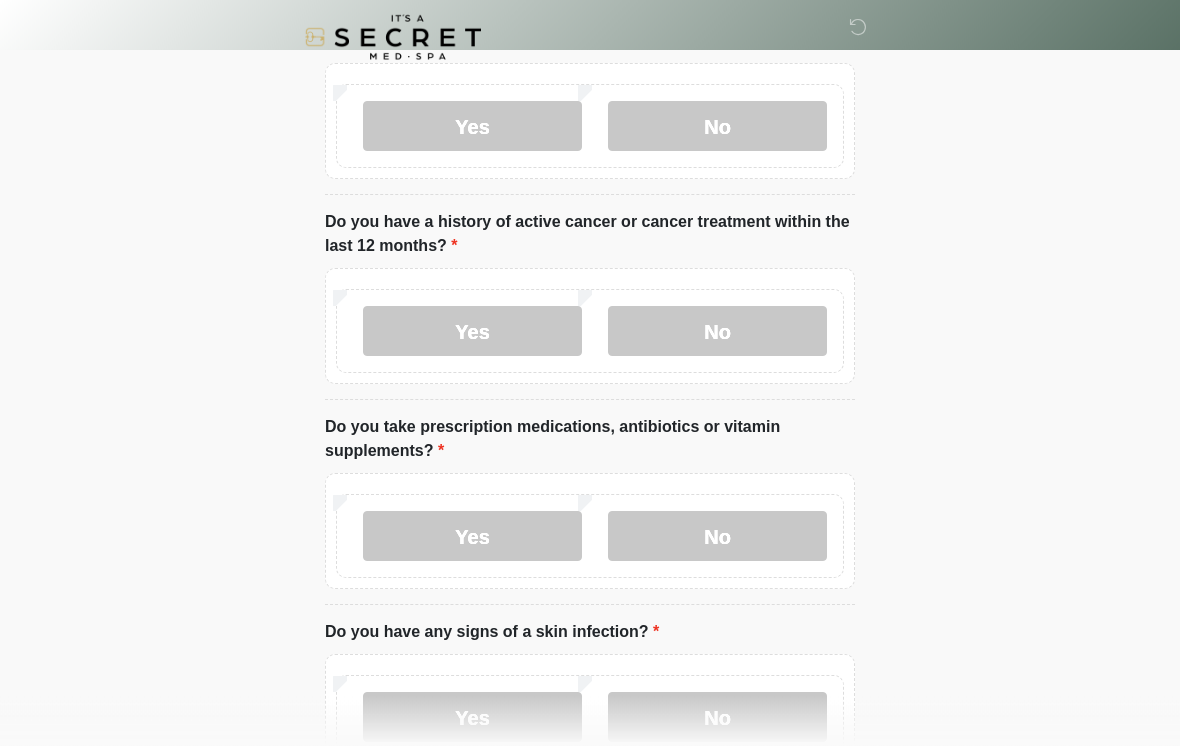 click on "Yes" at bounding box center [472, 537] 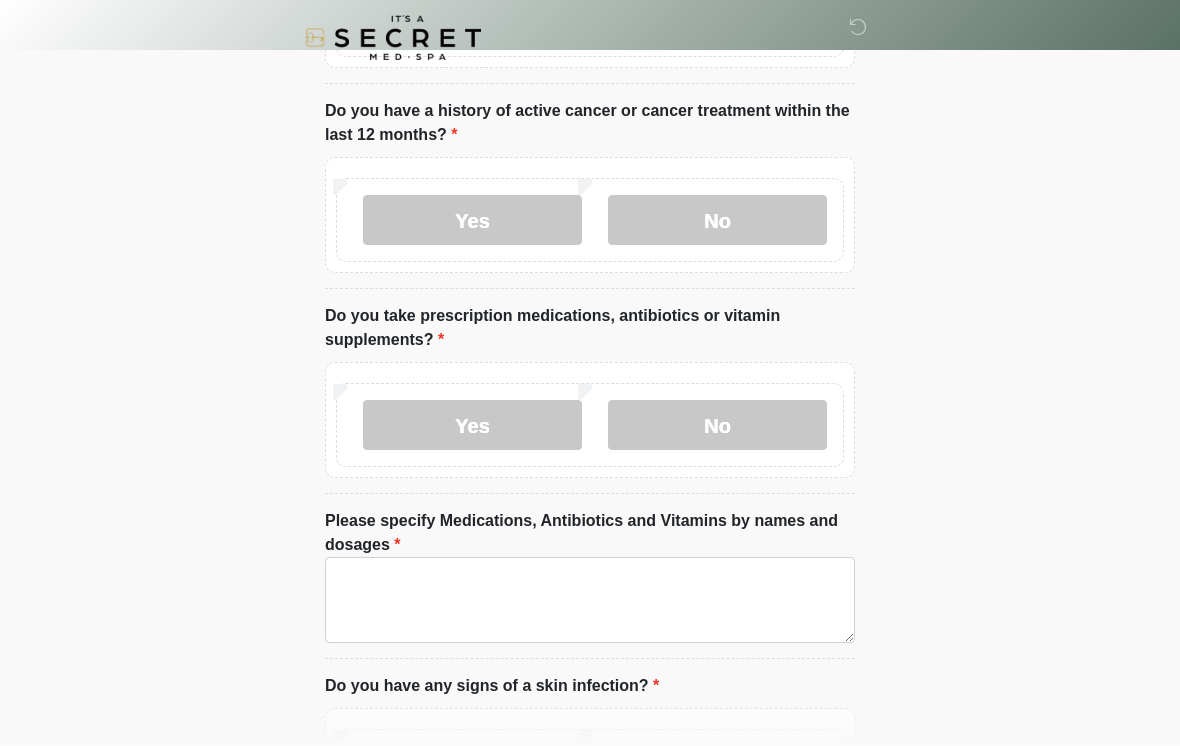 scroll, scrollTop: 475, scrollLeft: 0, axis: vertical 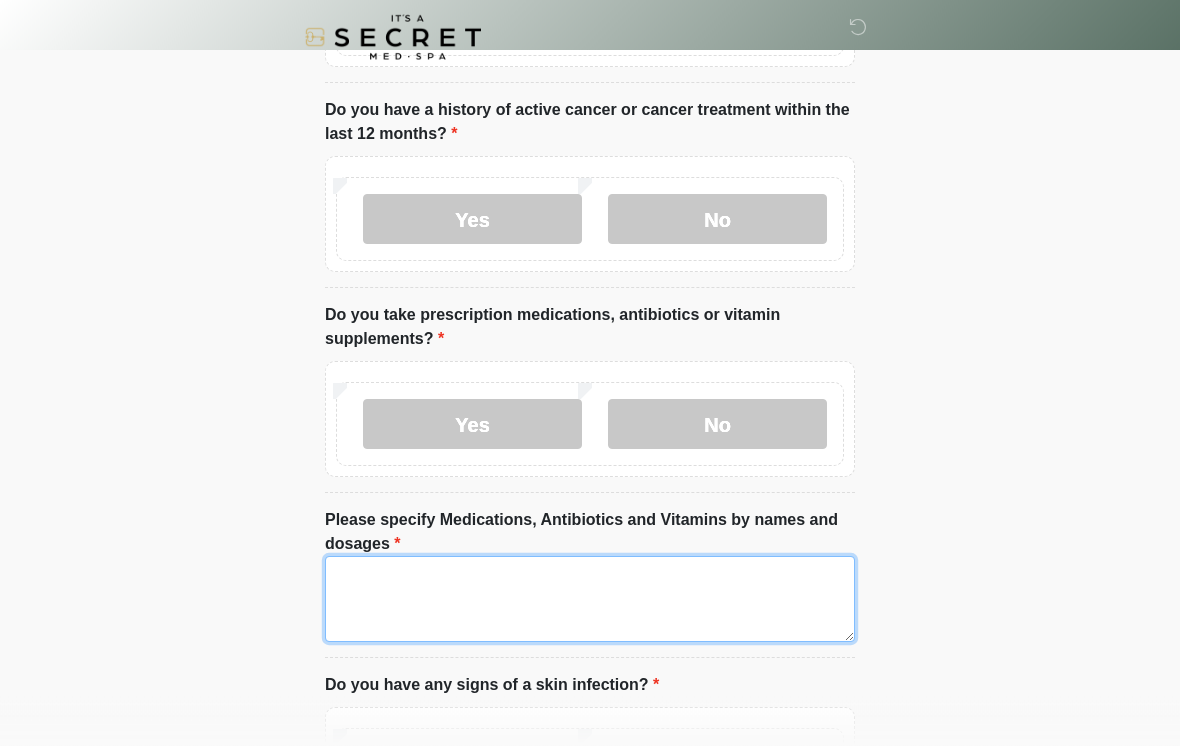 click on "Please specify Medications, Antibiotics and Vitamins by names and dosages" at bounding box center [590, 600] 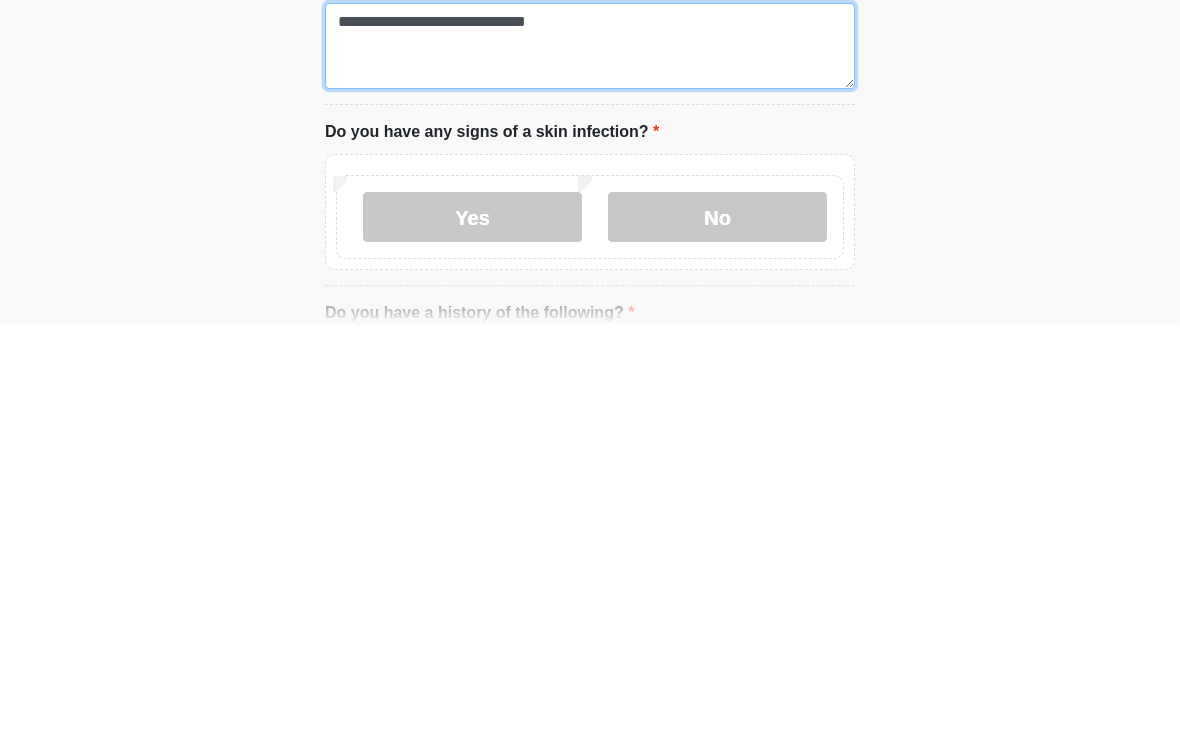 scroll, scrollTop: 608, scrollLeft: 0, axis: vertical 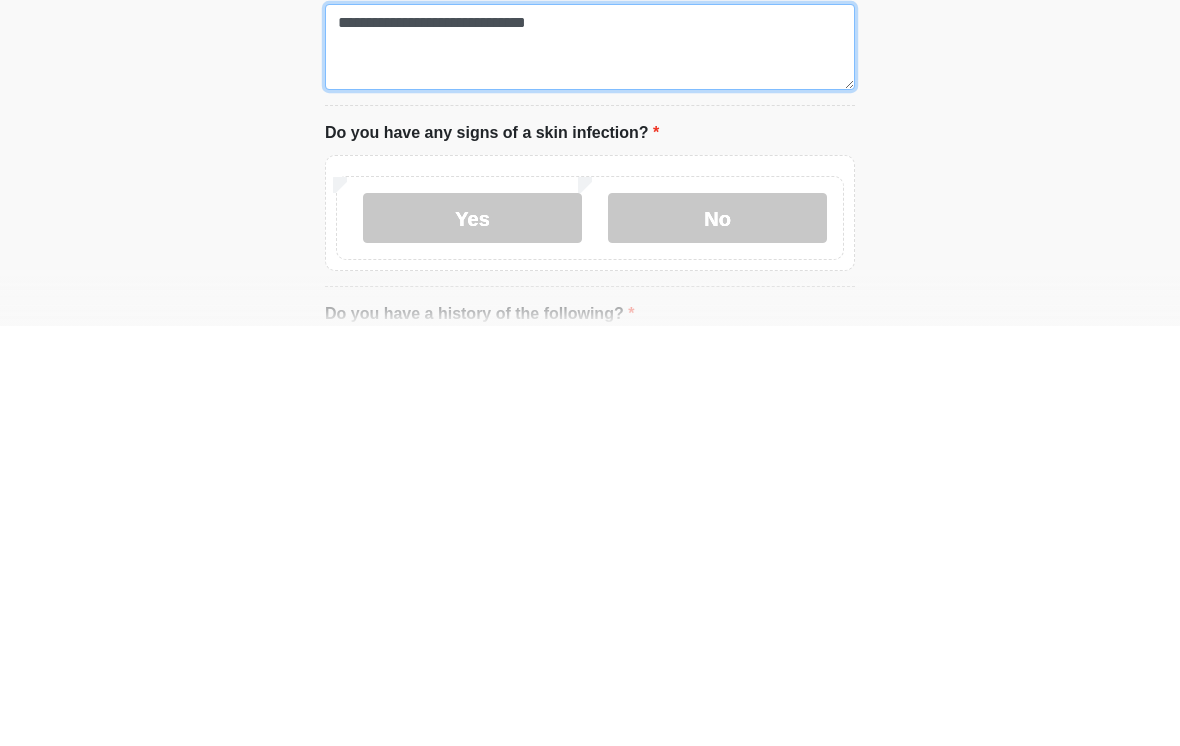 type on "**********" 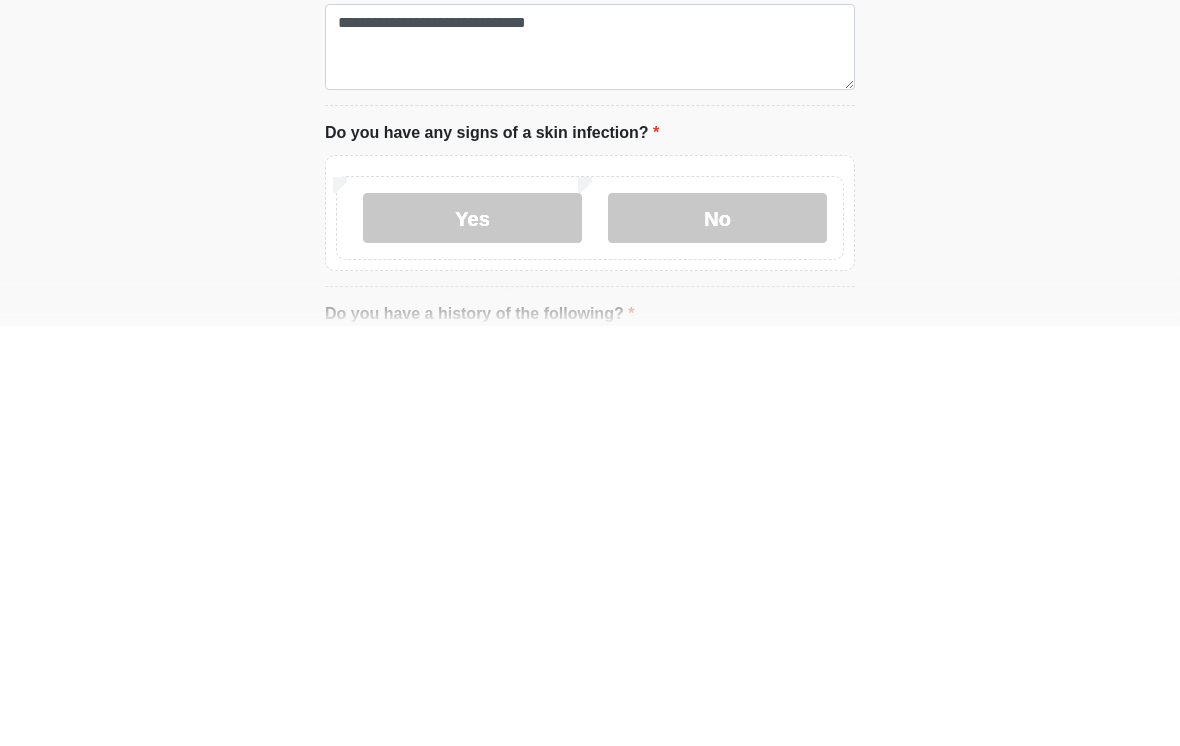 click on "‎ ‎
Medical History Questions
Please answer all questions with honesty and accuracy.
Please connect to Wi-Fi now   Provide us with your contact info  Answer some questions about your medical history  Complete a video call with one of our providers
This is the beginning of your  virtual Good Faith Exam .  ﻿﻿﻿﻿﻿﻿﻿﻿ This step is necessary to provide official medical clearance and documentation for your upcoming treatment(s).   ﻿﻿﻿﻿﻿﻿To begin, ﻿﻿﻿﻿﻿﻿ press the continue button below and answer all questions with honesty.
Continue
Please be sure your device is connected to a Wi-Fi Network for quicker service.  .
Continue" at bounding box center (590, -235) 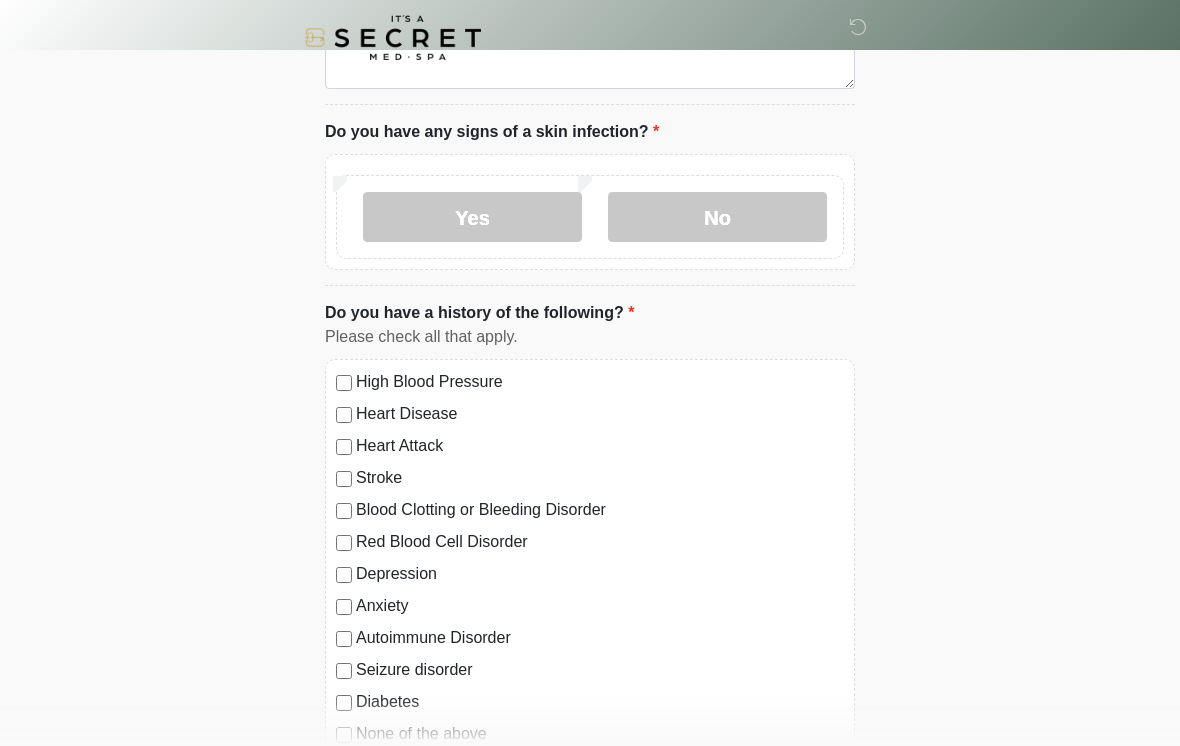 click on "No" at bounding box center [717, 217] 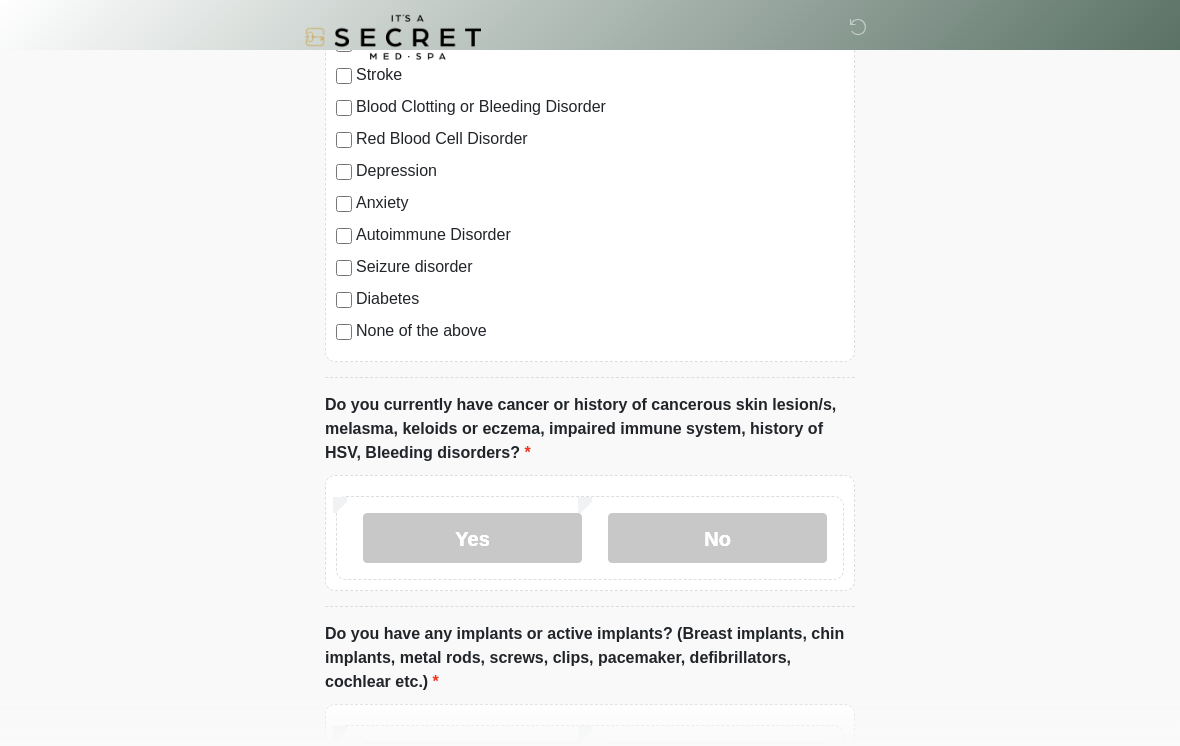 scroll, scrollTop: 1437, scrollLeft: 0, axis: vertical 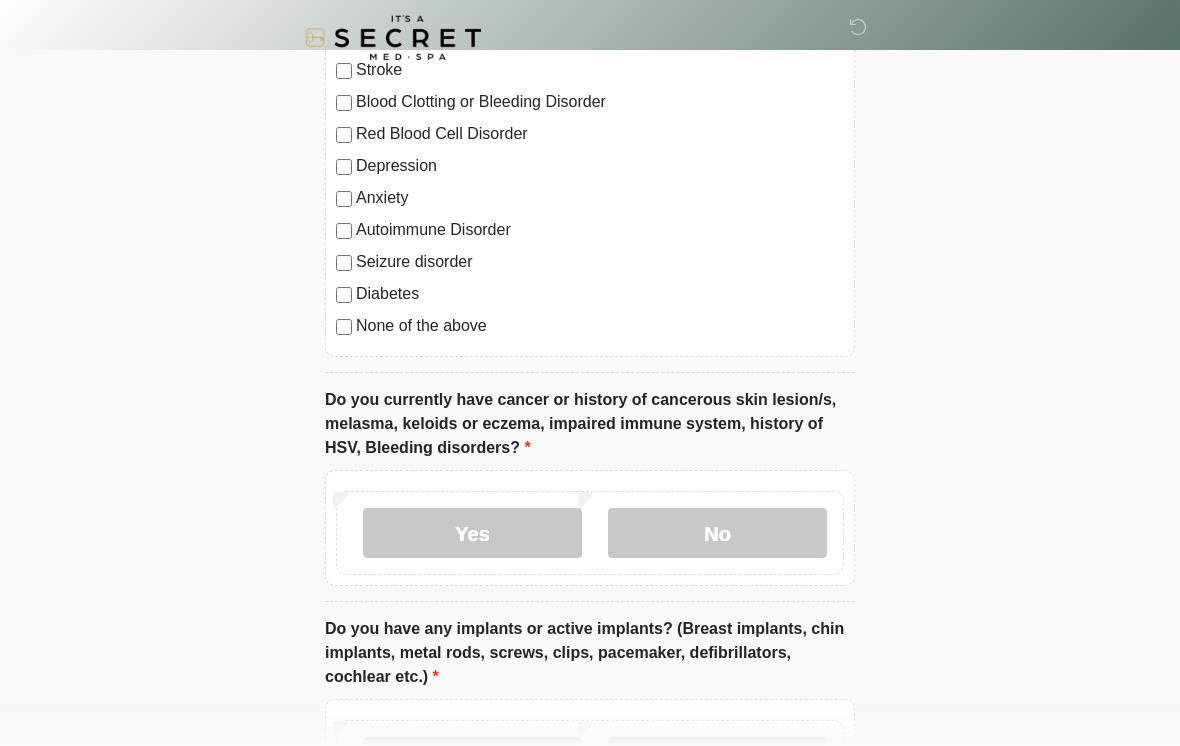 click on "No" at bounding box center (717, 533) 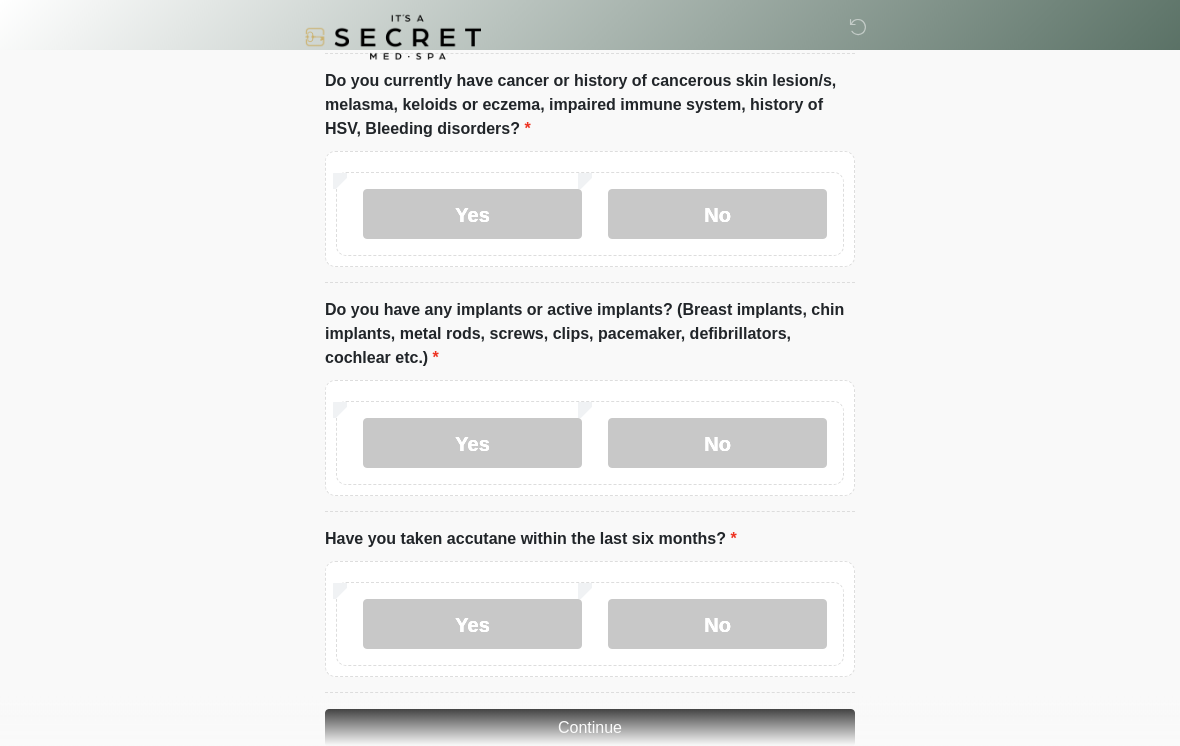 scroll, scrollTop: 1756, scrollLeft: 0, axis: vertical 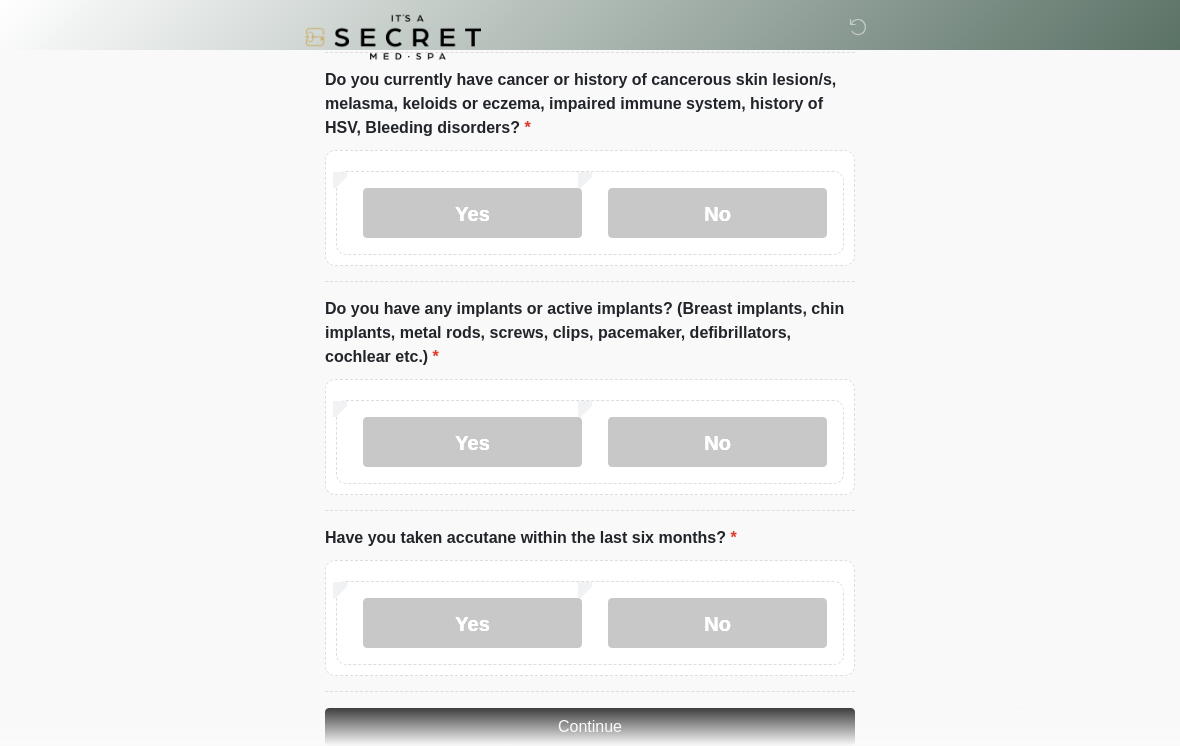 click on "No" at bounding box center (717, 443) 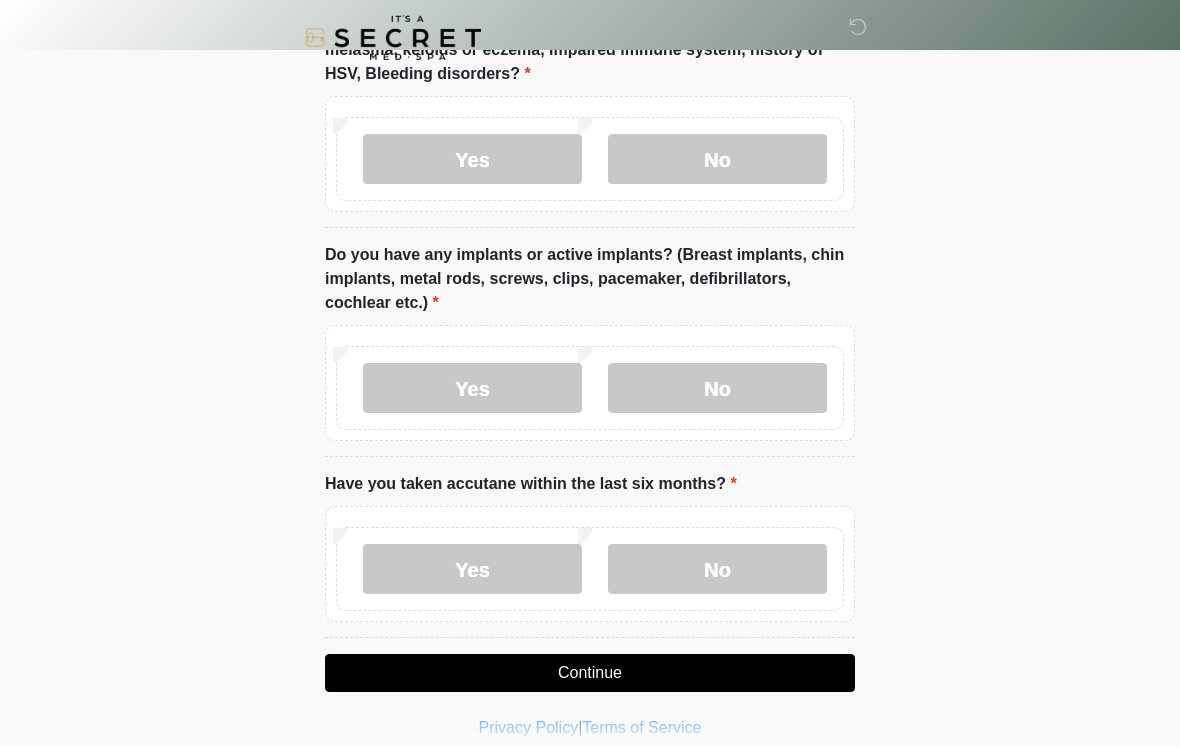 scroll, scrollTop: 1829, scrollLeft: 0, axis: vertical 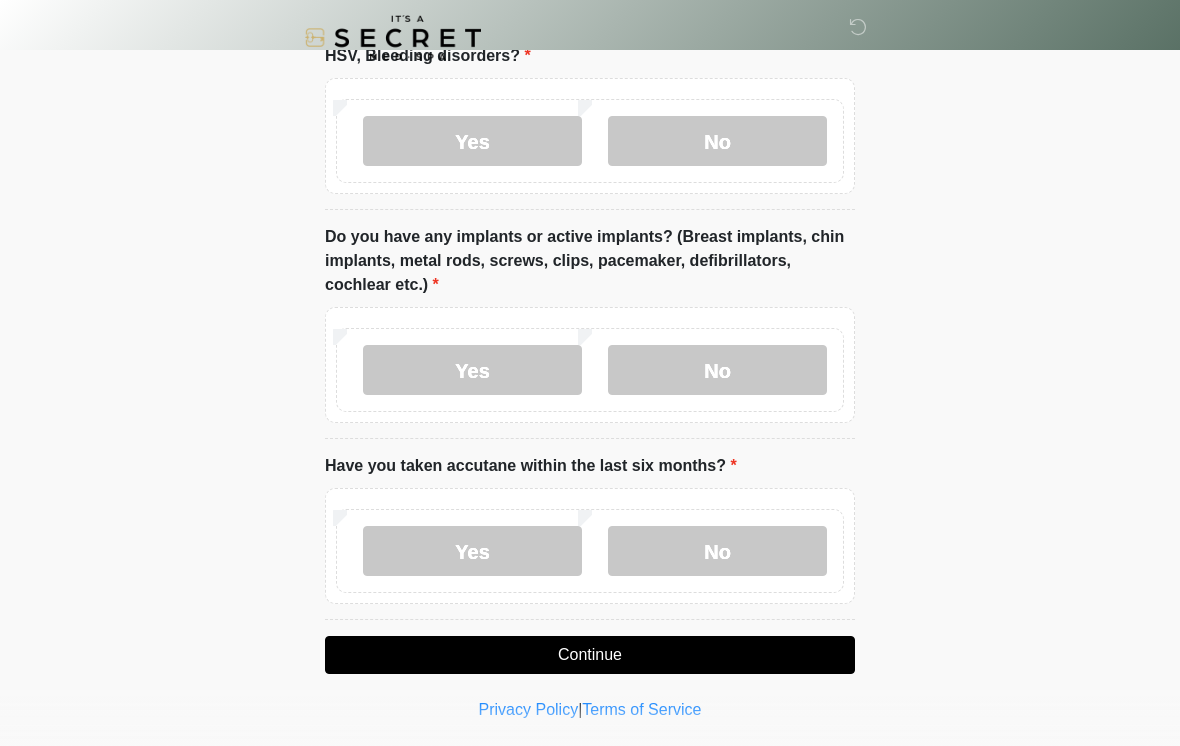 click on "No" at bounding box center [717, 551] 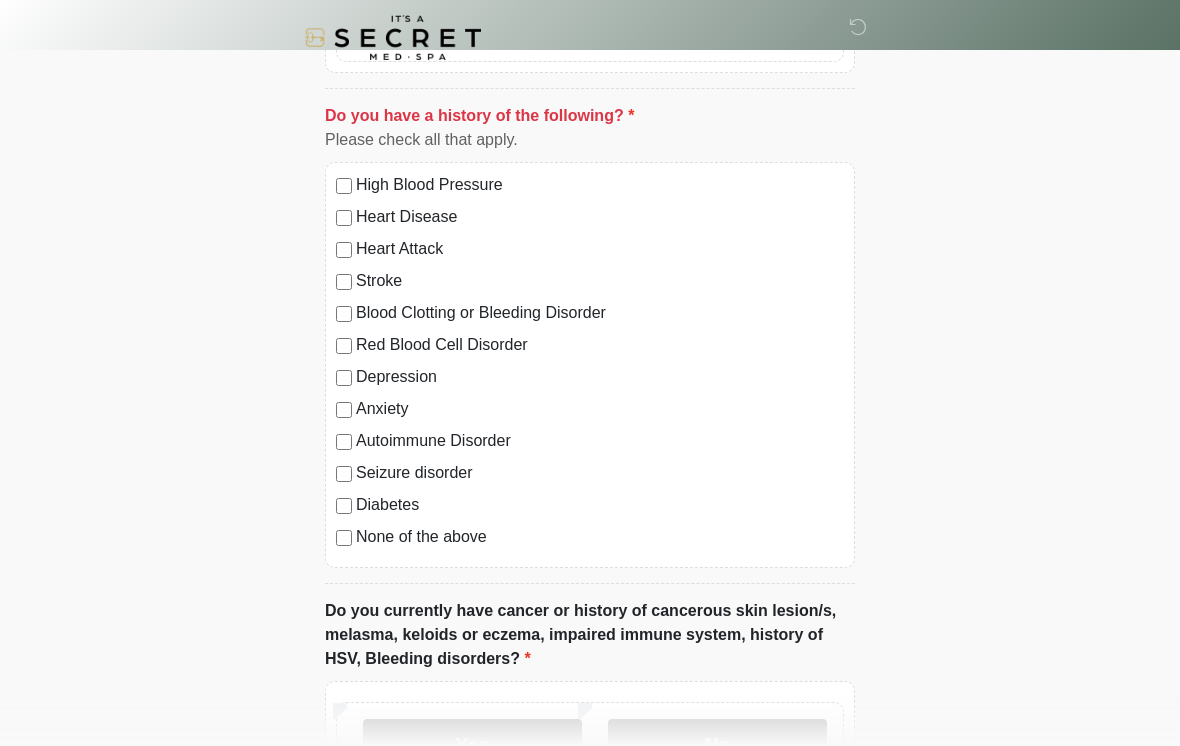 scroll, scrollTop: 1227, scrollLeft: 0, axis: vertical 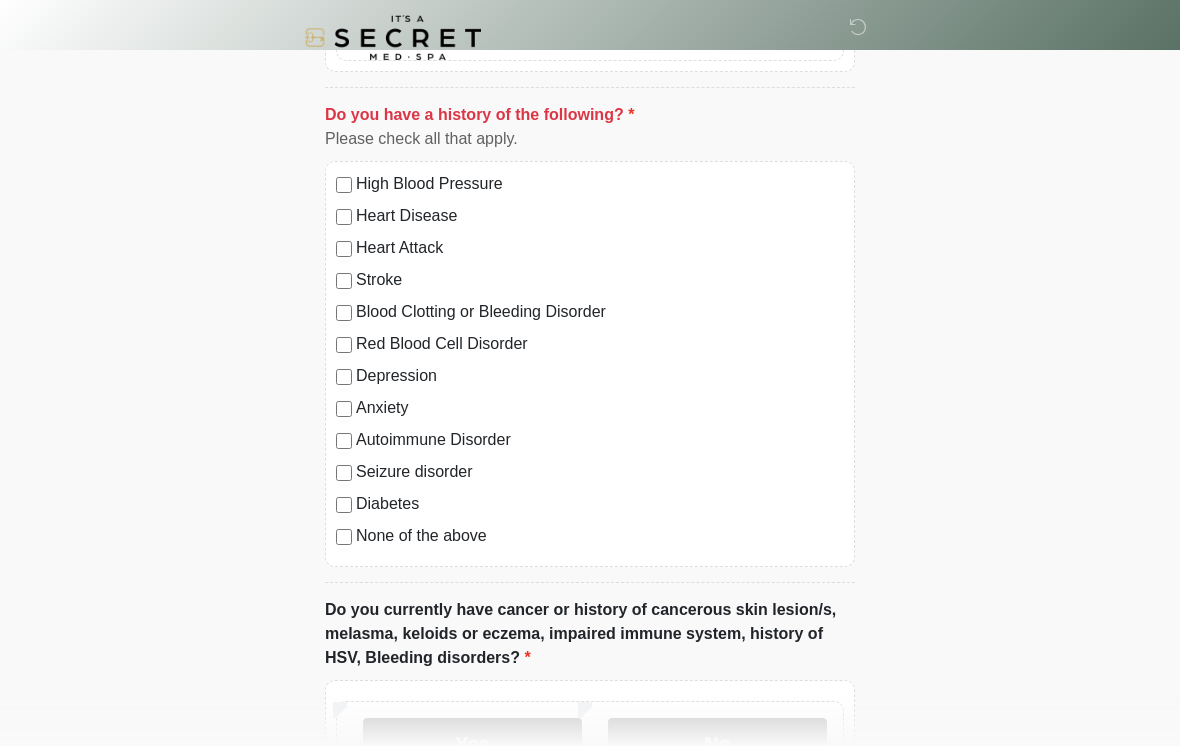 click on "None of the above" at bounding box center (600, 536) 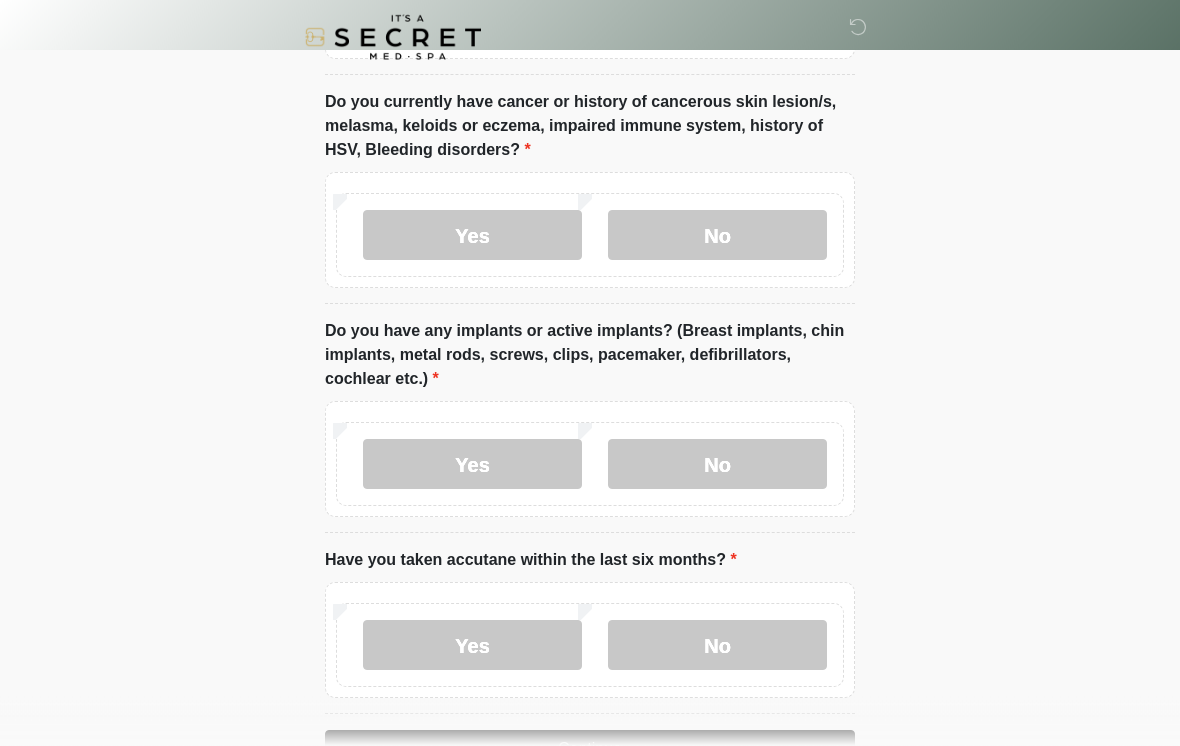 scroll, scrollTop: 1829, scrollLeft: 0, axis: vertical 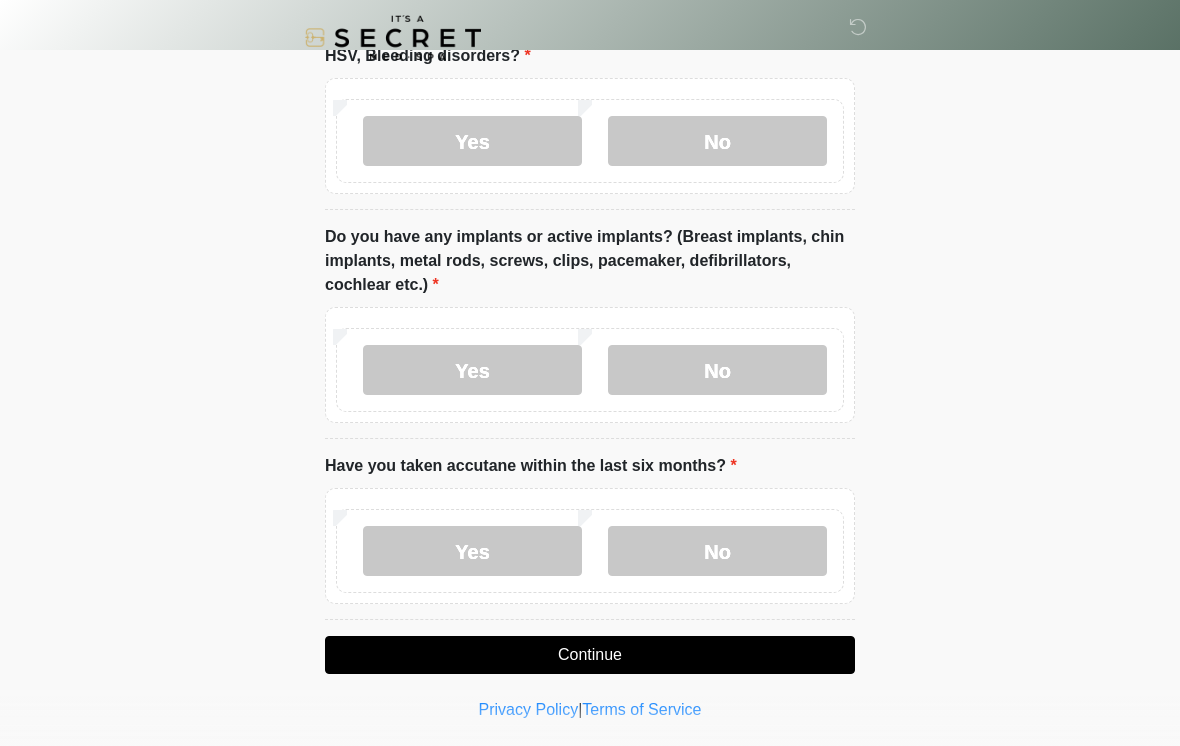 click on "Continue" at bounding box center [590, 655] 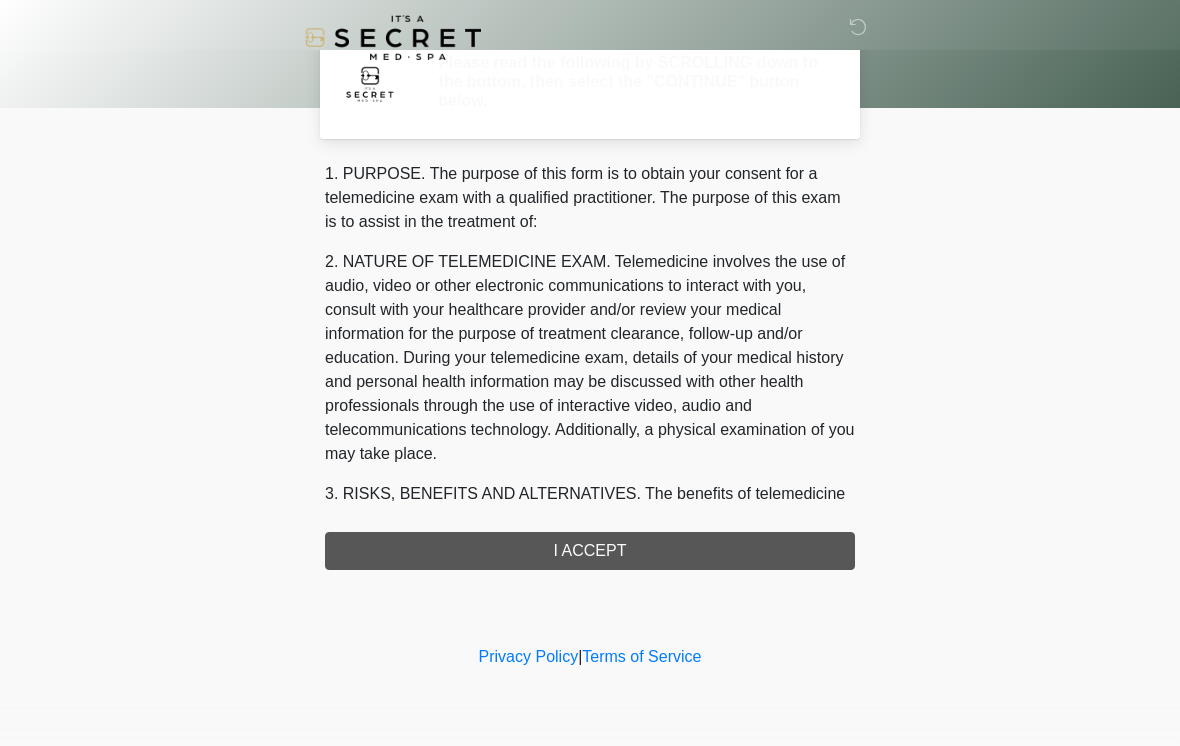 scroll, scrollTop: 0, scrollLeft: 0, axis: both 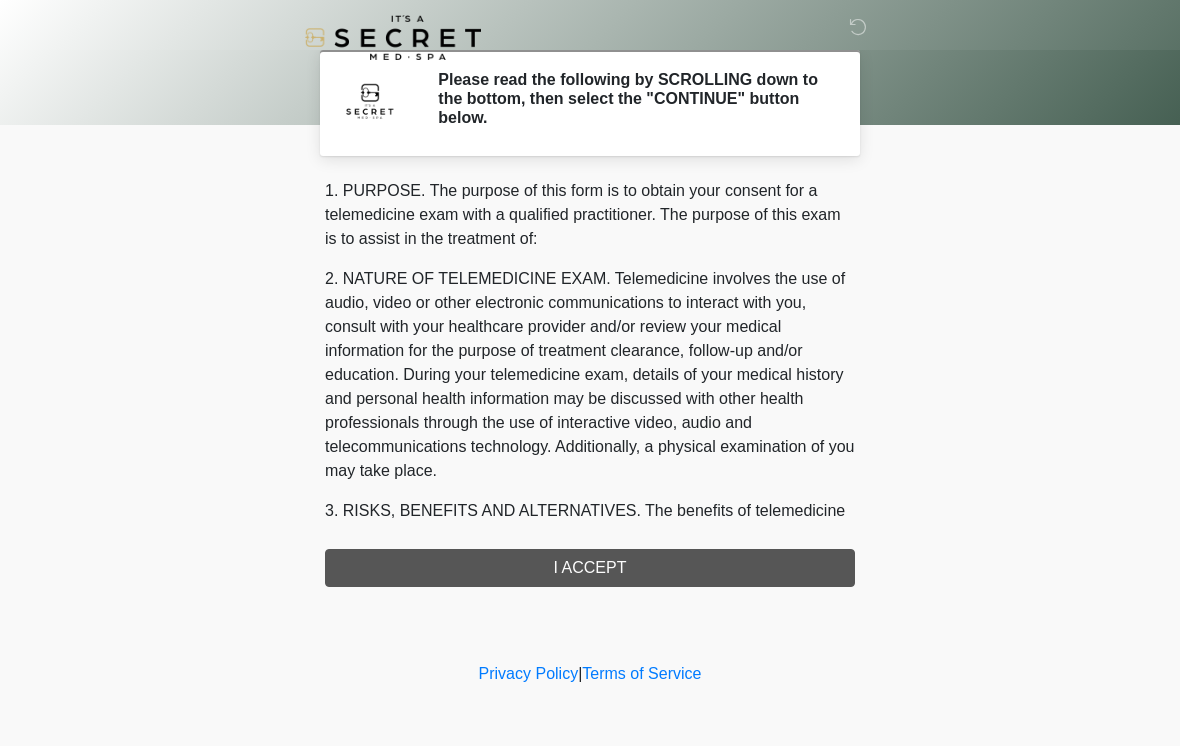 click on "1. PURPOSE. The purpose of this form is to obtain your consent for a telemedicine exam with a qualified practitioner. The purpose of this exam is to assist in the treatment of:  2. NATURE OF TELEMEDICINE EXAM. Telemedicine involves the use of audio, video or other electronic communications to interact with you, consult with your healthcare provider and/or review your medical information for the purpose of treatment clearance, follow-up and/or education. During your telemedicine exam, details of your medical history and personal health information may be discussed with other health professionals through the use of interactive video, audio and telecommunications technology. Additionally, a physical examination of you may take place. 4. HEALTHCARE INSTITUTION. It's A Secret Med Spa has medical and non-medical technical personnel who may participate in the telemedicine exam to aid in the audio/video link with the qualified practitioner.
I ACCEPT" at bounding box center [590, 383] 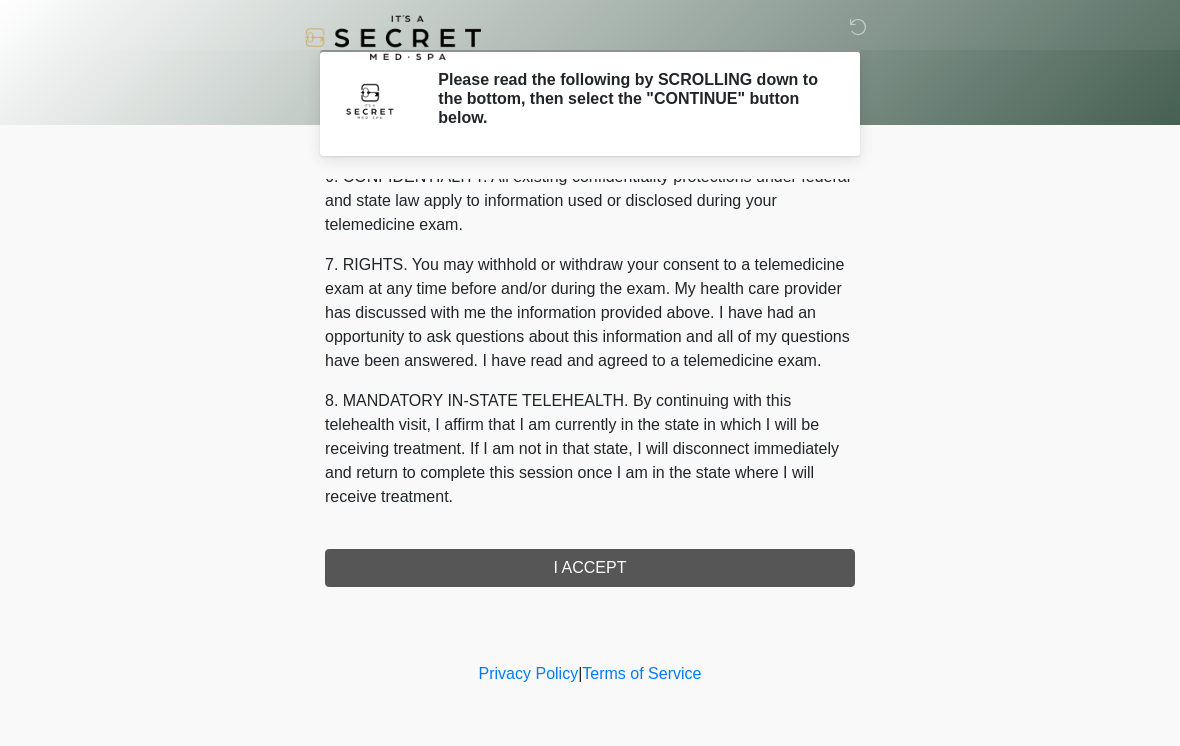 click on "1. PURPOSE. The purpose of this form is to obtain your consent for a telemedicine exam with a qualified practitioner. The purpose of this exam is to assist in the treatment of:  2. NATURE OF TELEMEDICINE EXAM. Telemedicine involves the use of audio, video or other electronic communications to interact with you, consult with your healthcare provider and/or review your medical information for the purpose of treatment clearance, follow-up and/or education. During your telemedicine exam, details of your medical history and personal health information may be discussed with other health professionals through the use of interactive video, audio and telecommunications technology. Additionally, a physical examination of you may take place. 4. HEALTHCARE INSTITUTION. It's A Secret Med Spa has medical and non-medical technical personnel who may participate in the telemedicine exam to aid in the audio/video link with the qualified practitioner.
I ACCEPT" at bounding box center (590, 383) 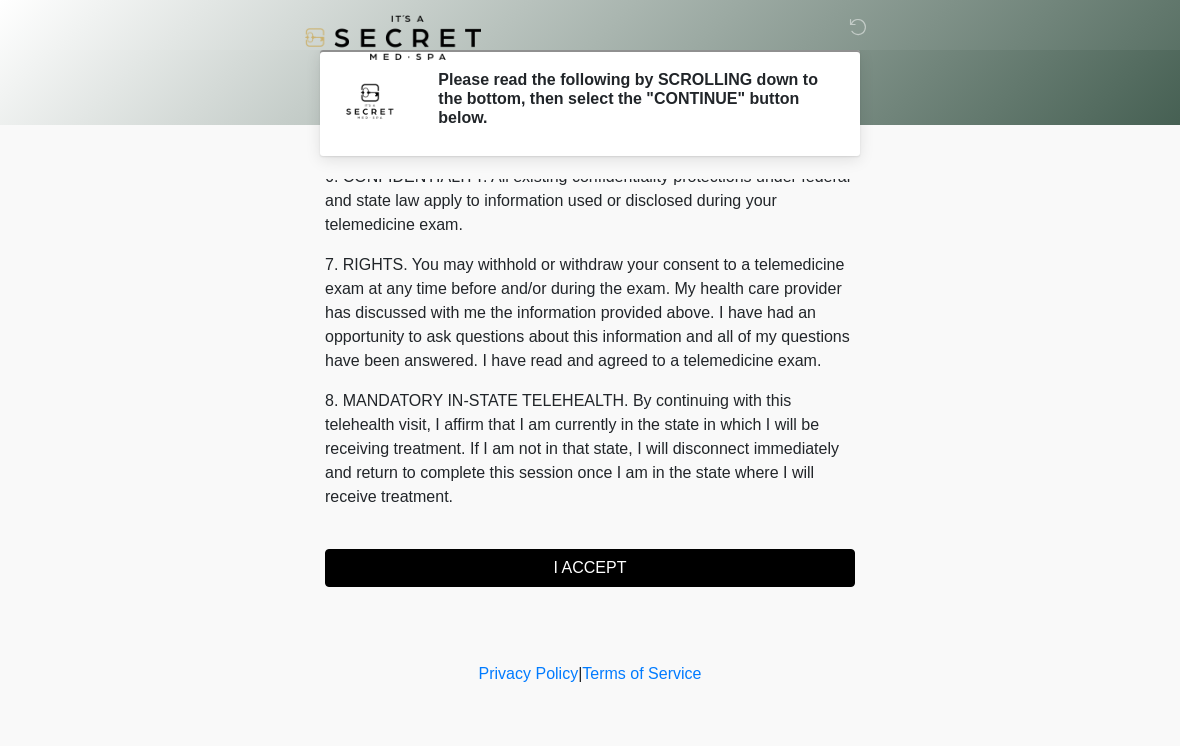 click on "I ACCEPT" at bounding box center (590, 568) 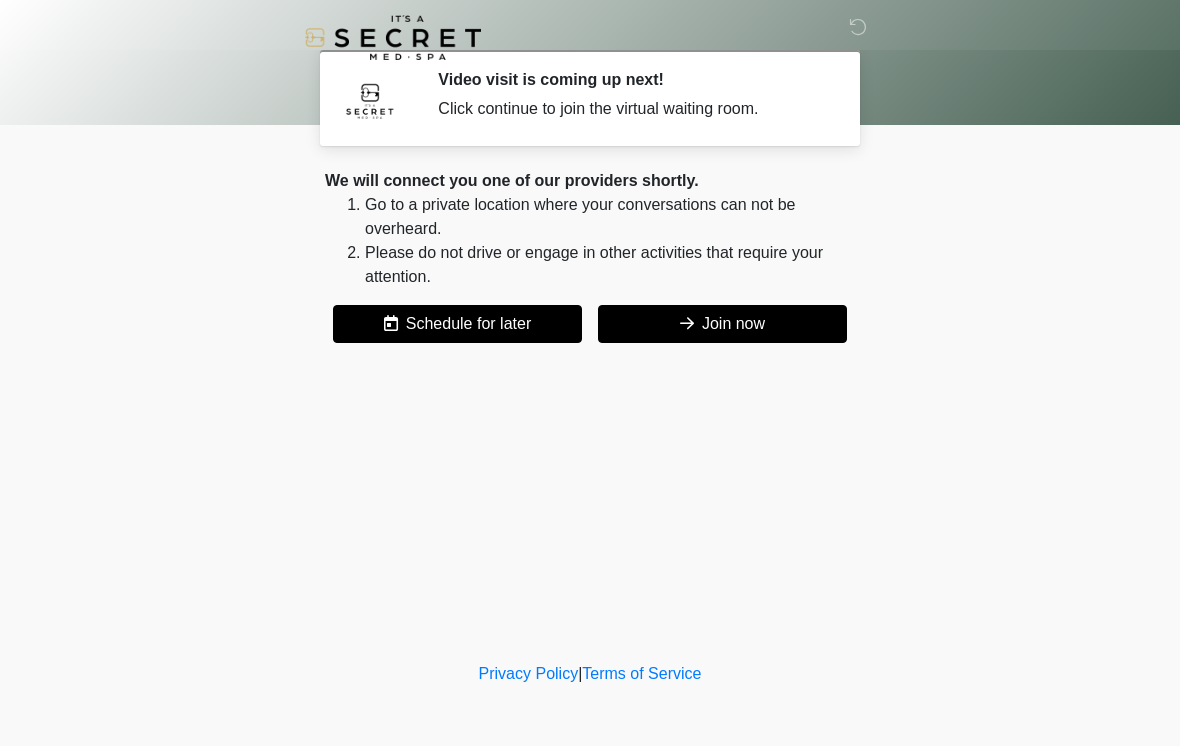 click on "We will connect you one of our providers shortly.
Go to a private location where your conversations can not be overheard. Please do not drive or engage in other activities that require your attention.
Schedule for later
Join now
Cancel
Your Appointment is Confirmed!
Invalid date
We've emailed you the invite and "join" link.  You can also  add to your calendar here :
Add to Calendar
Add to Google
If you need to reschedule, click the link below:" at bounding box center [590, 256] 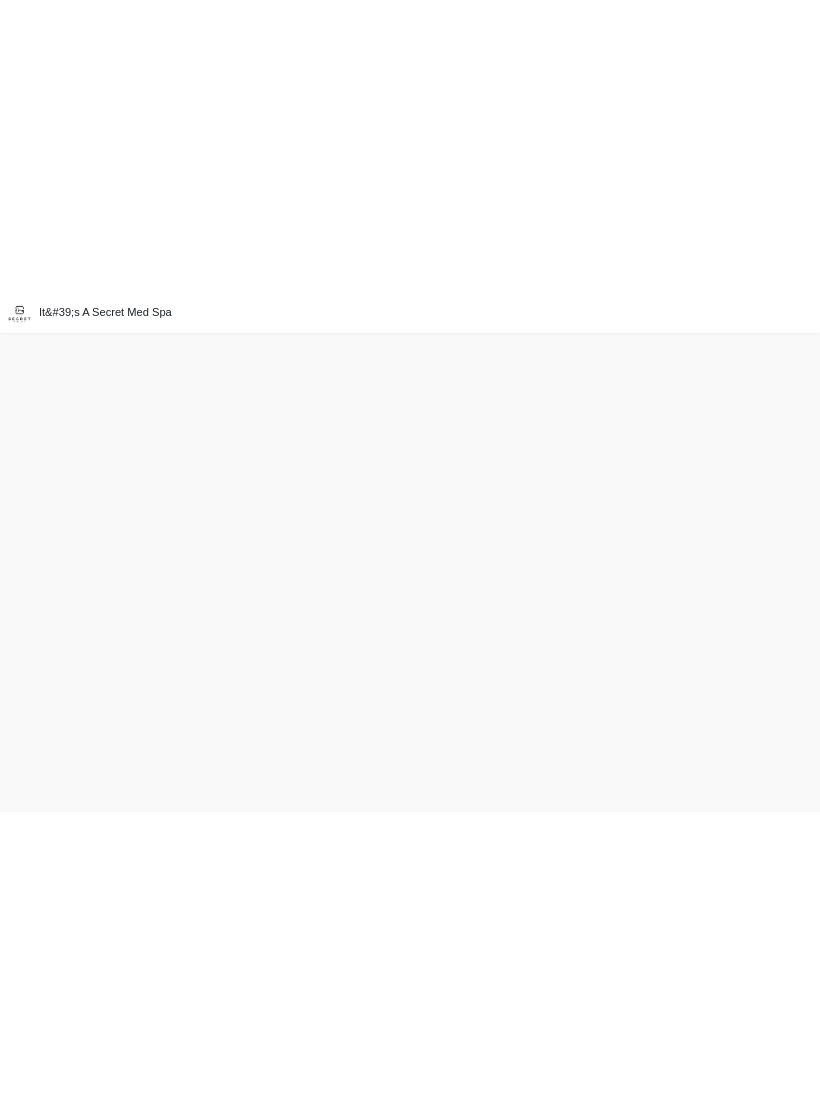 scroll, scrollTop: 0, scrollLeft: 0, axis: both 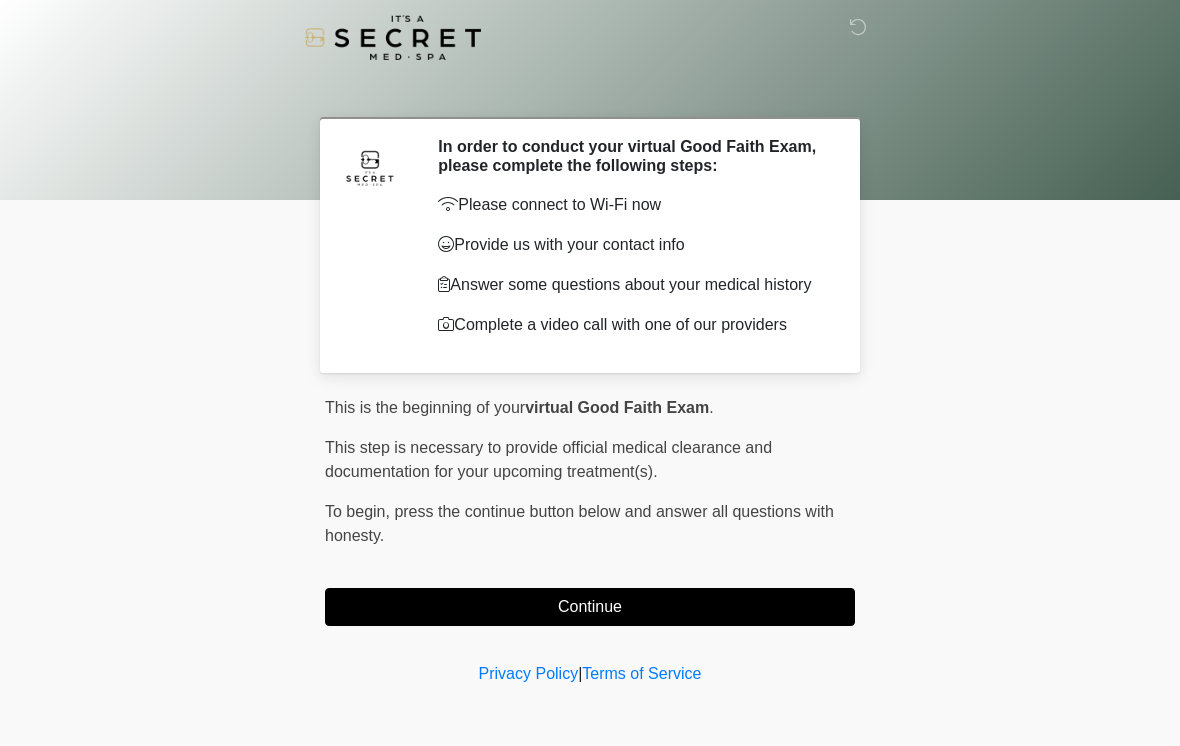 click on "Continue" at bounding box center [590, 607] 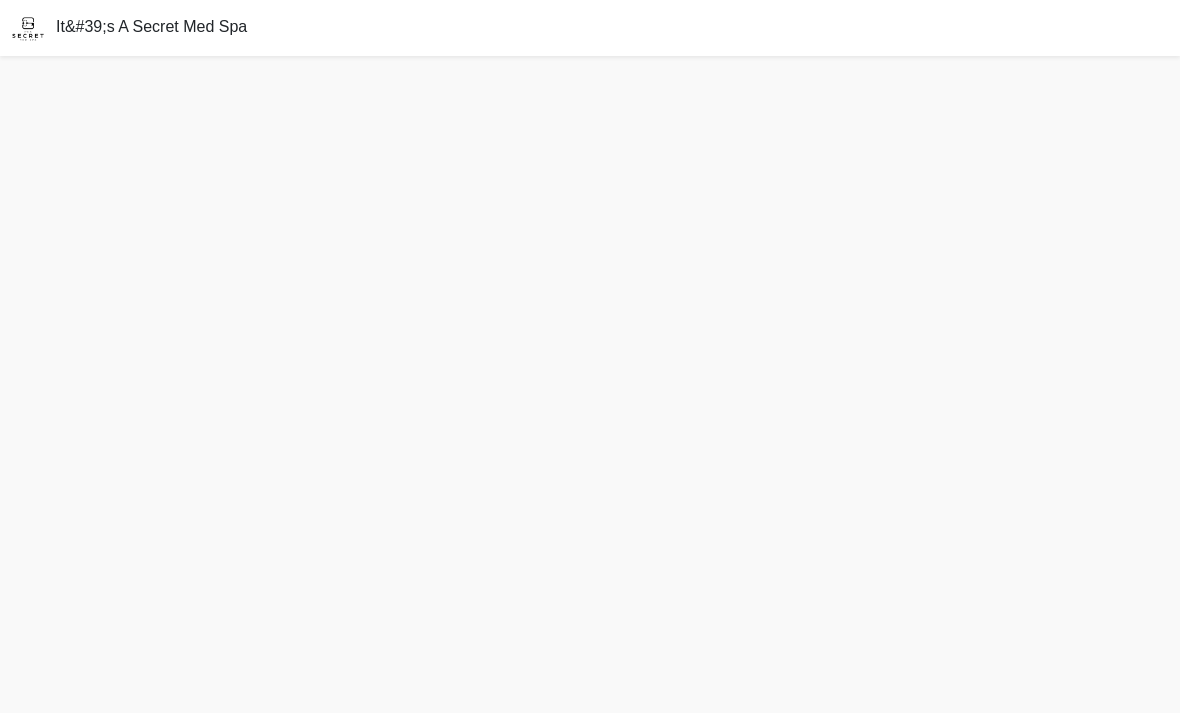 scroll, scrollTop: 35, scrollLeft: 0, axis: vertical 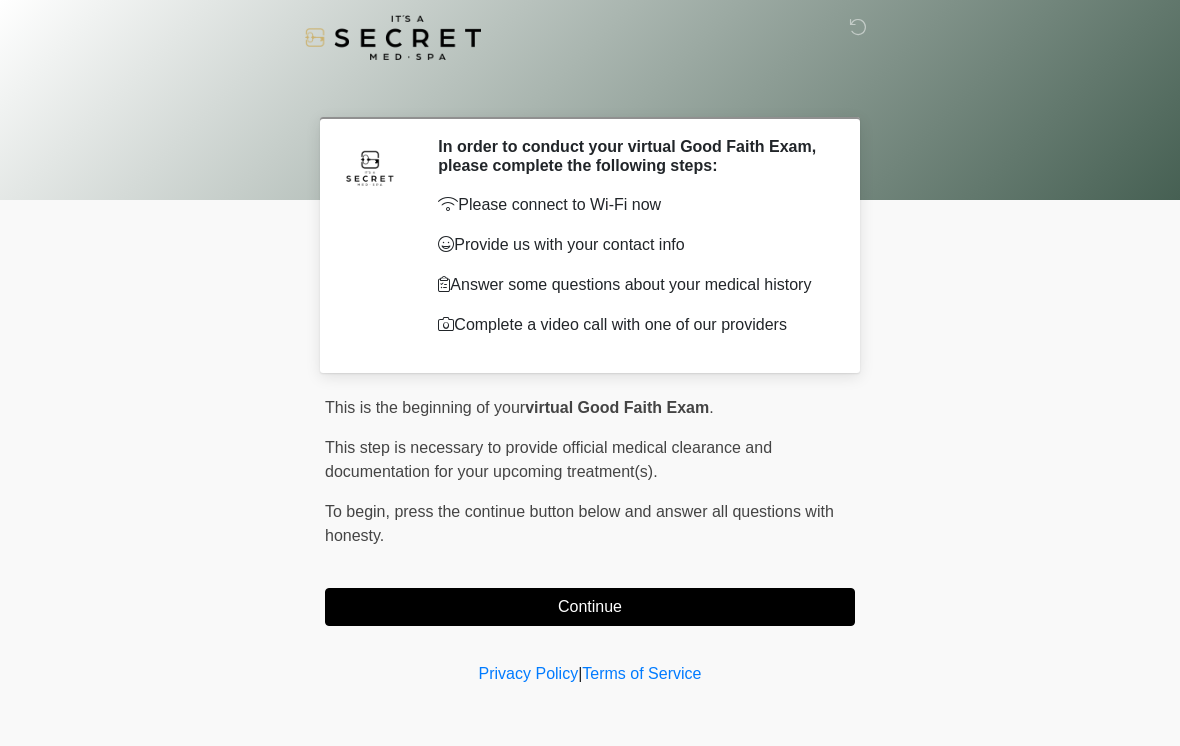 click on "Continue" at bounding box center [590, 607] 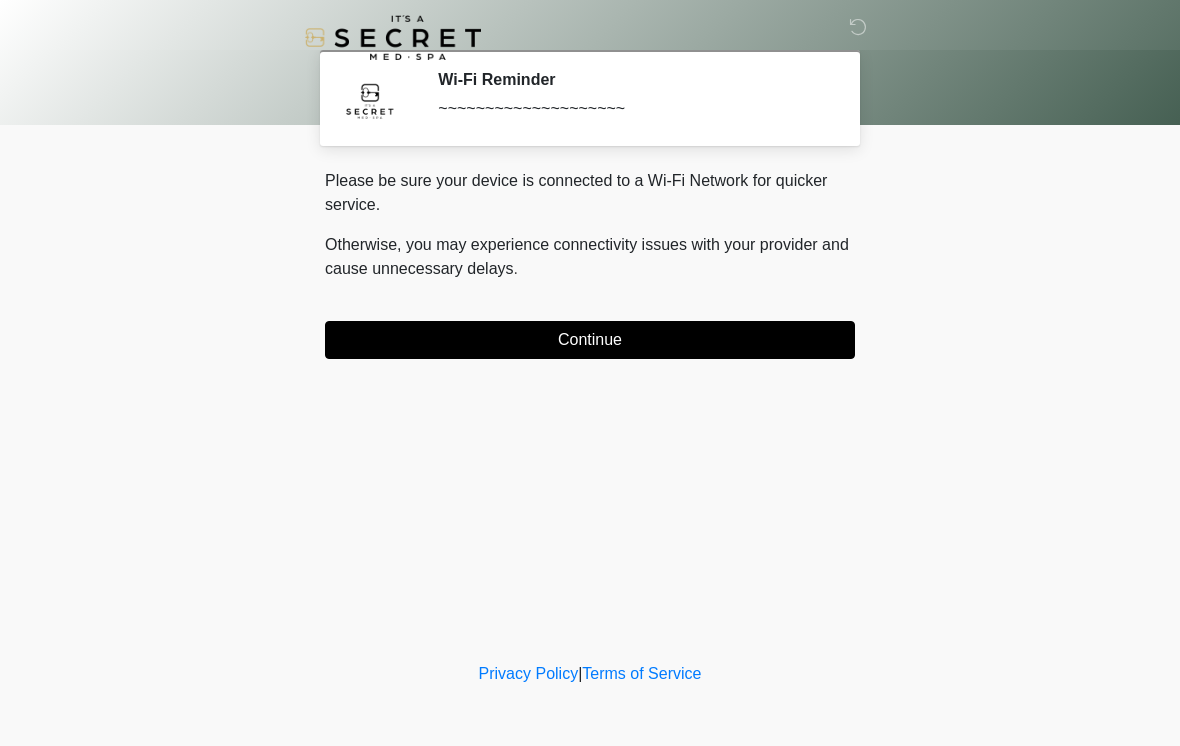 click on "Continue" at bounding box center (590, 340) 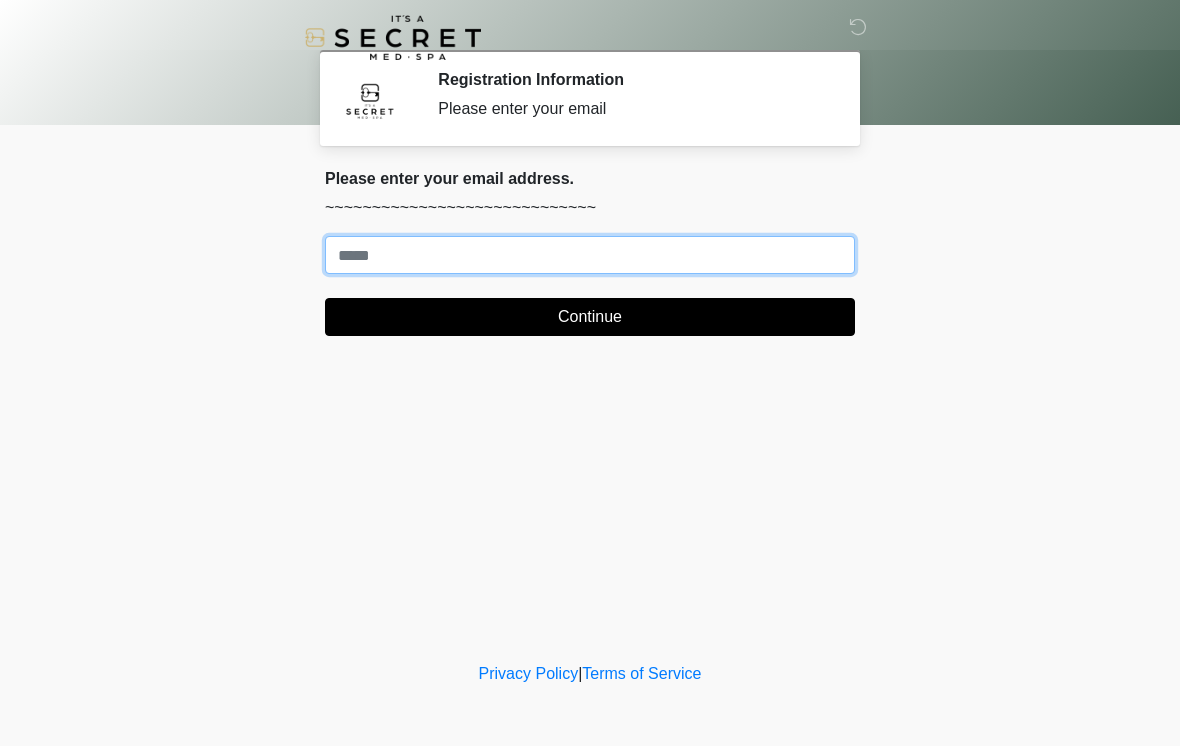 click on "Where should we email your treatment plan?" at bounding box center (590, 255) 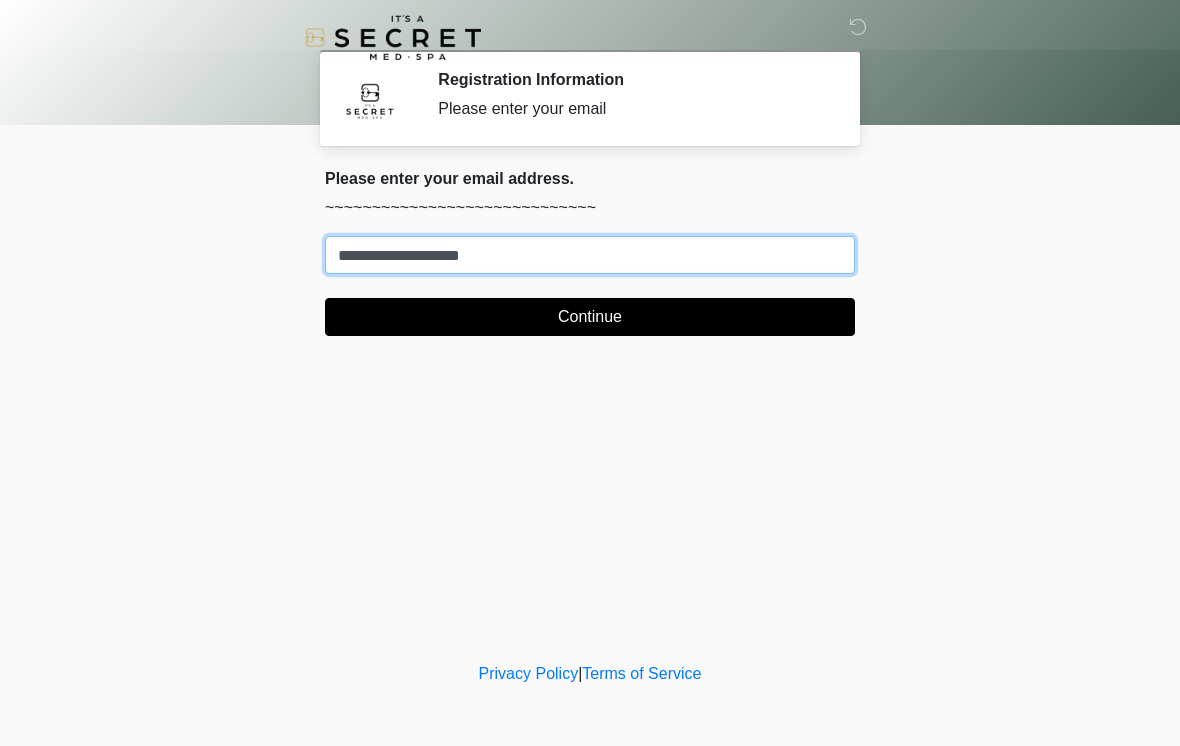 type on "**********" 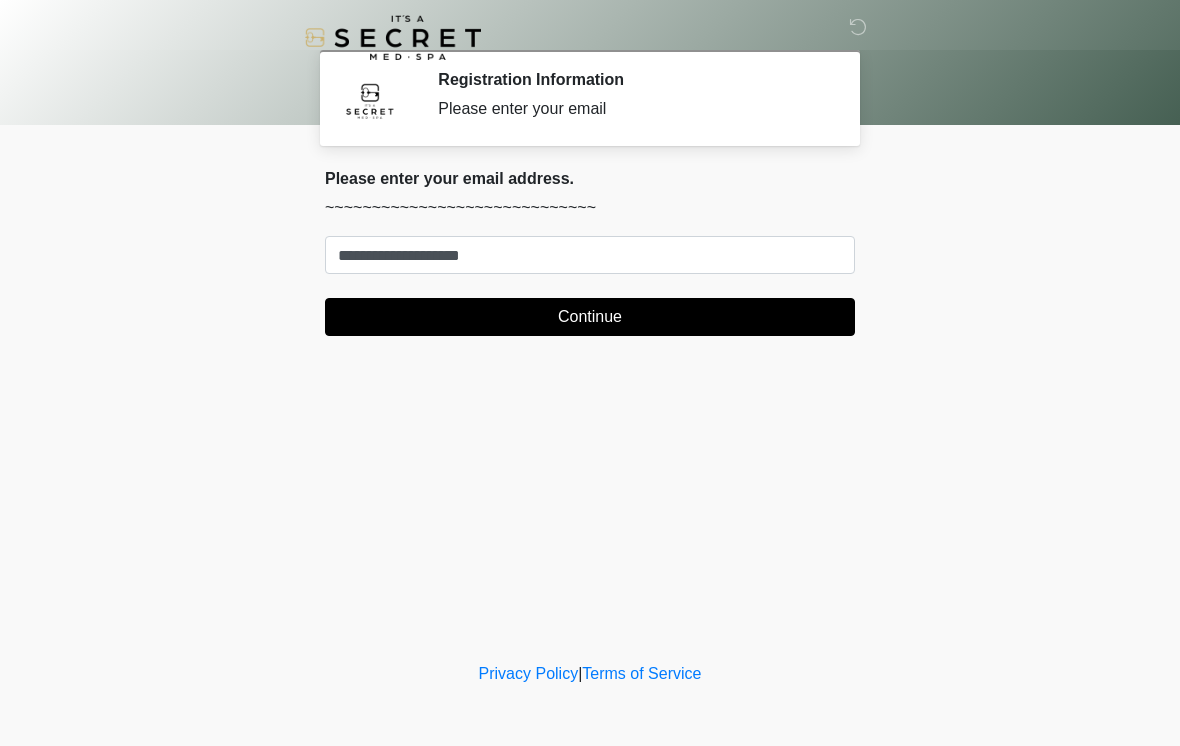 click on "Continue" at bounding box center (590, 317) 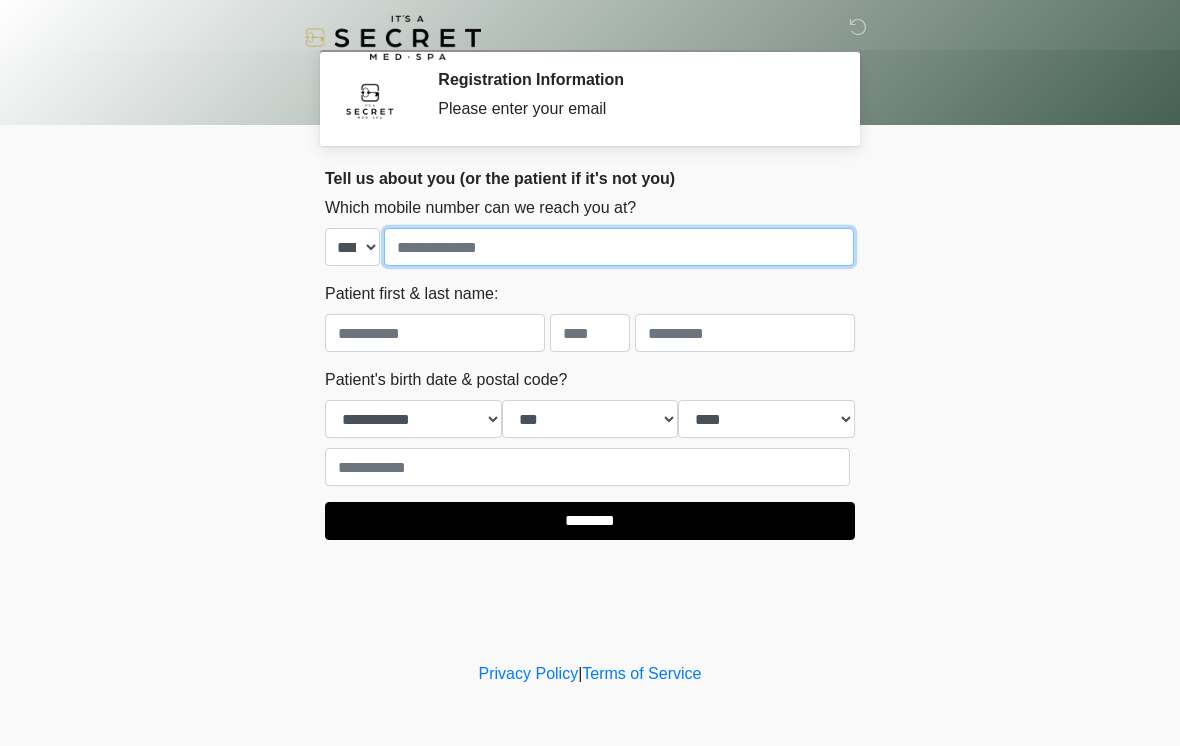 click at bounding box center (619, 247) 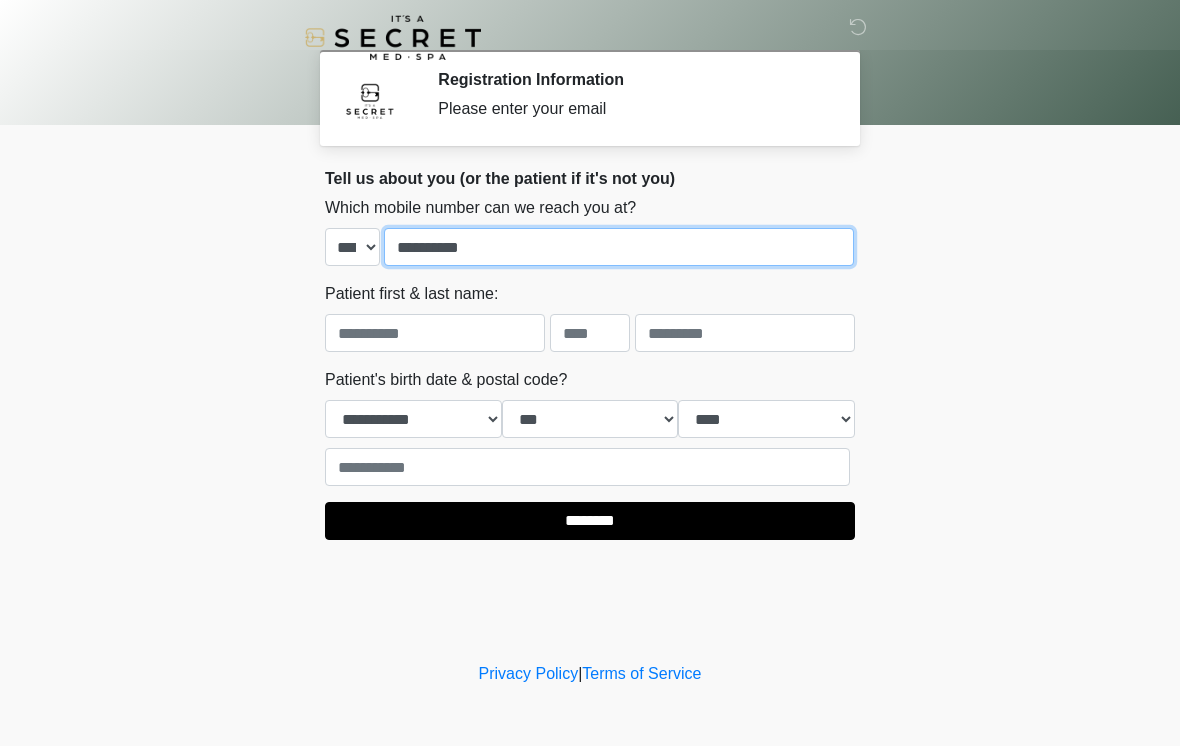 type on "**********" 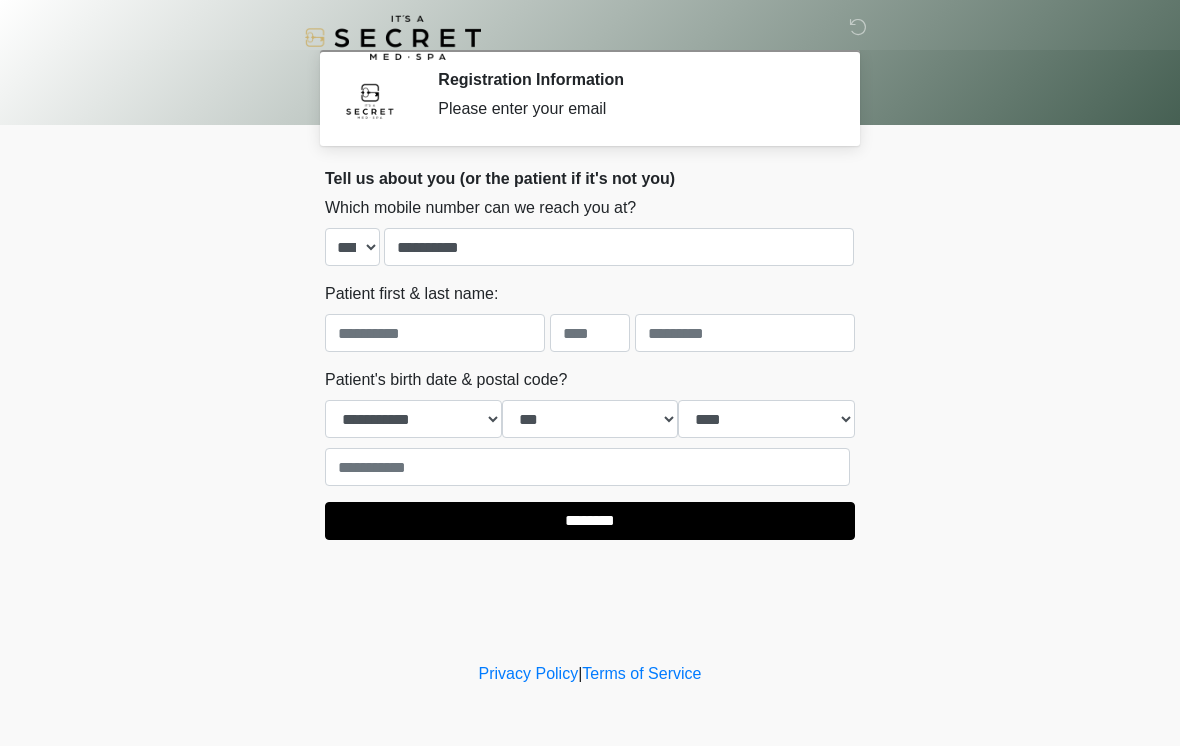 click on "Patient first & last name:" at bounding box center [590, 317] 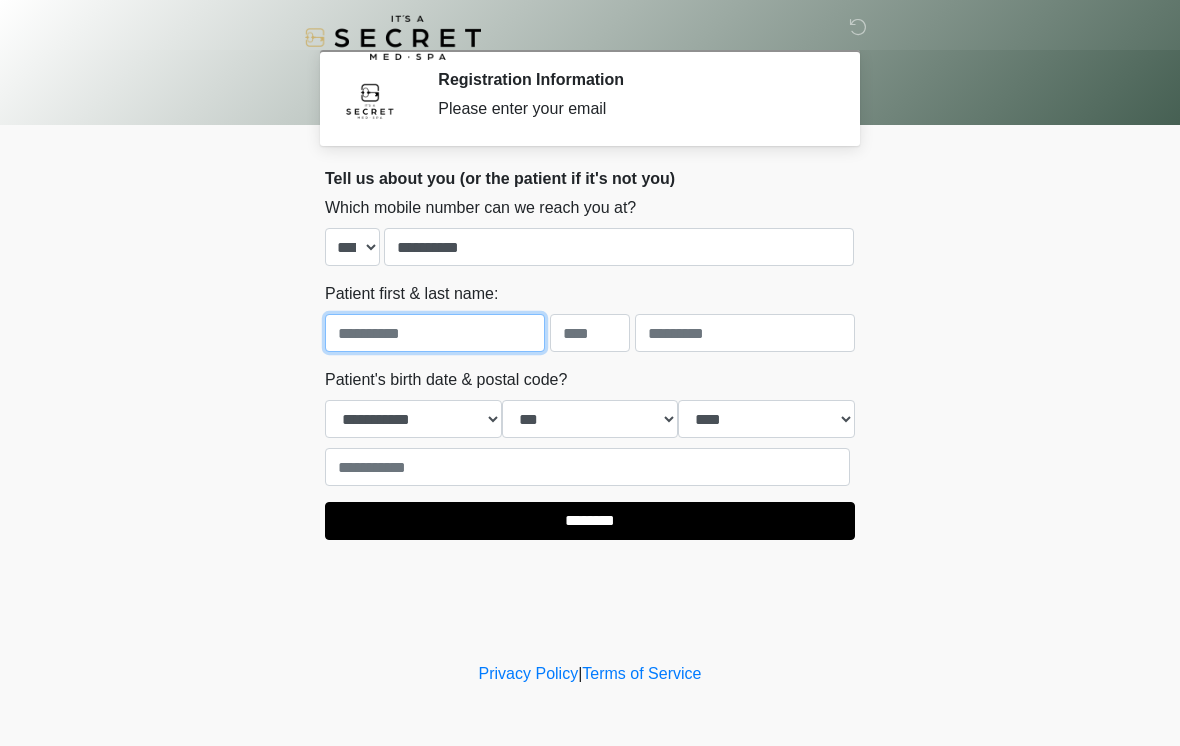 click at bounding box center (435, 333) 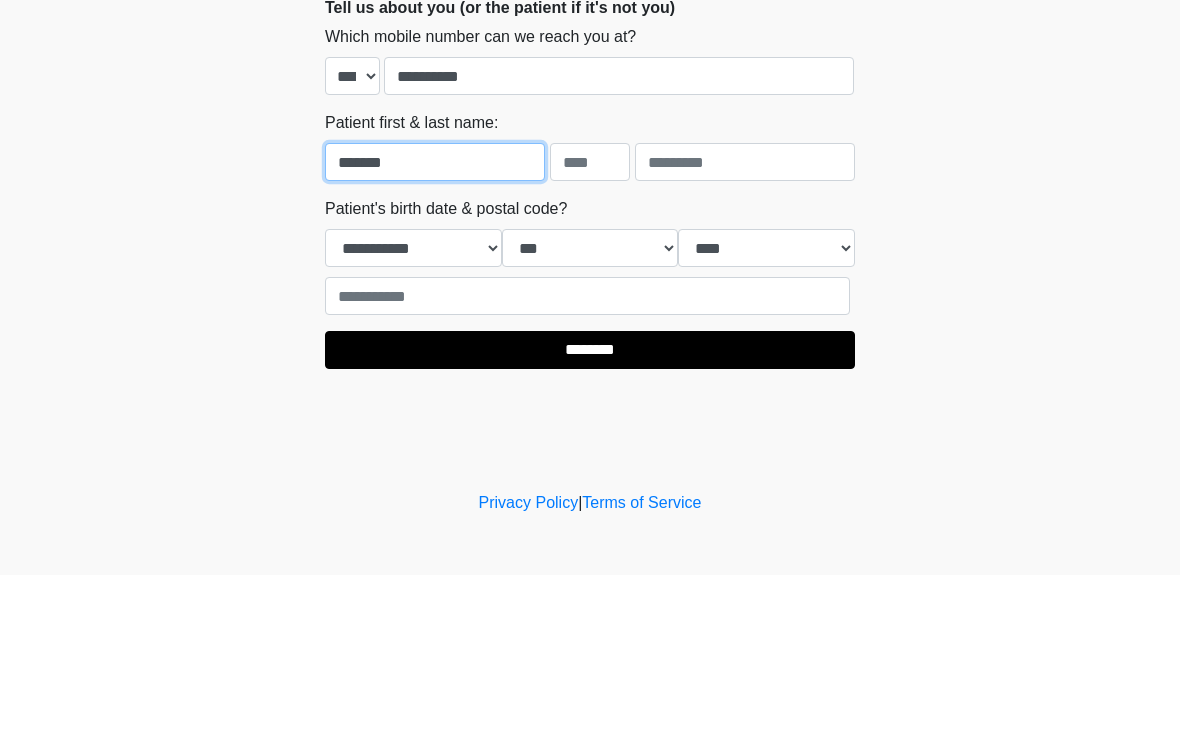 type on "*******" 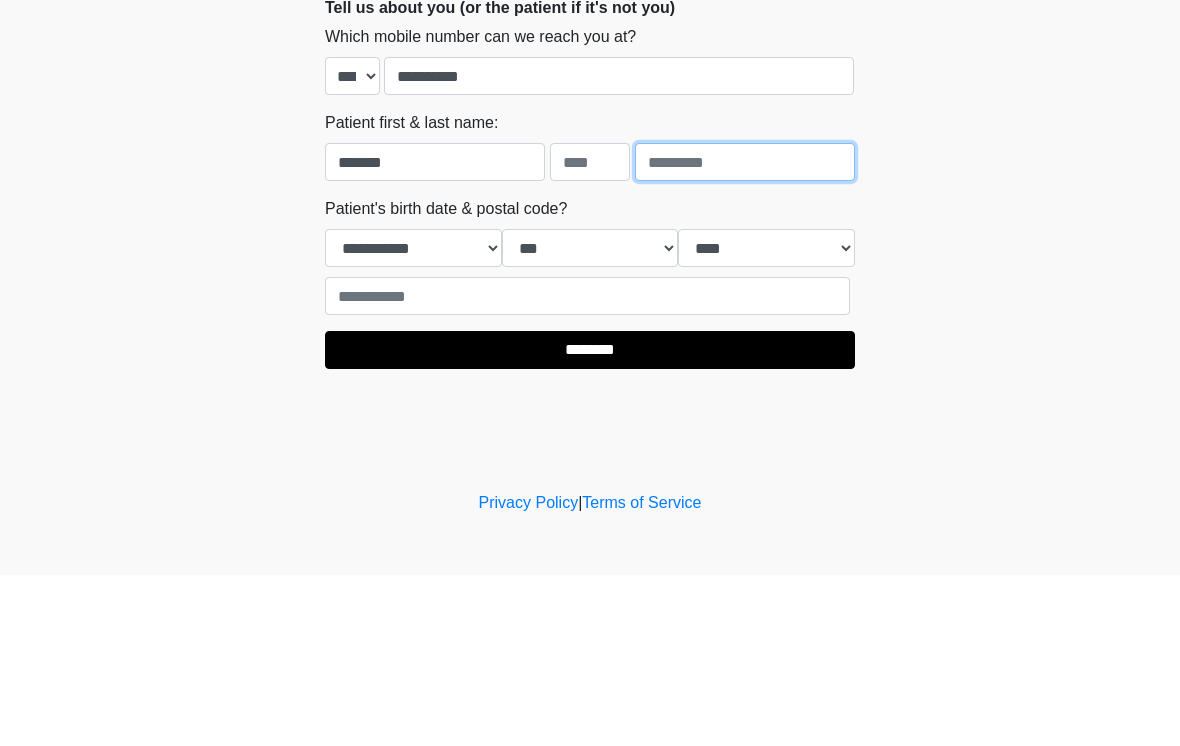 click at bounding box center (745, 333) 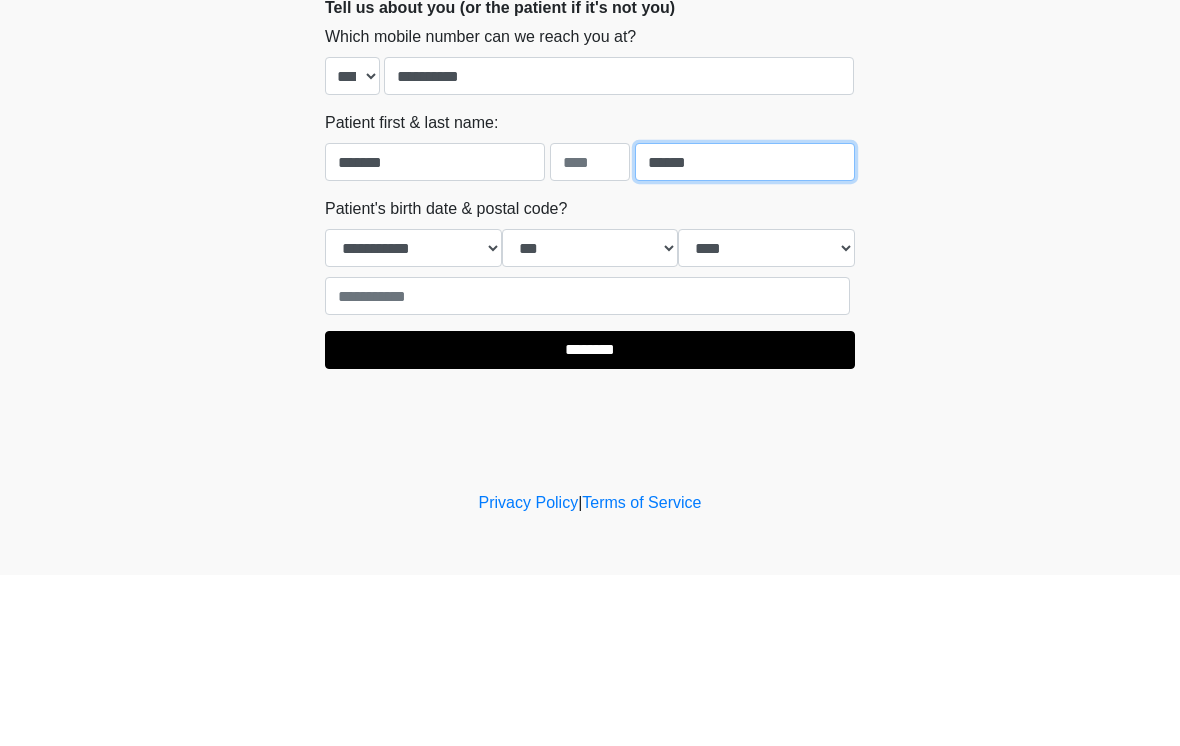 type on "******" 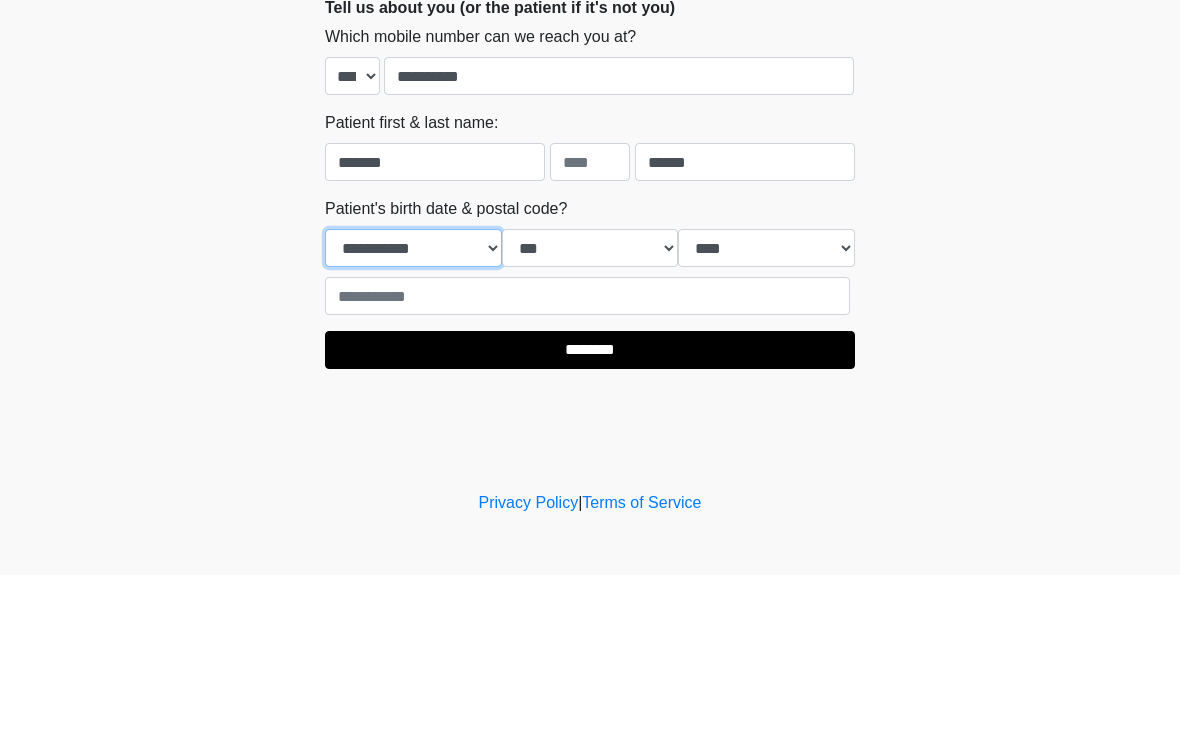 click on "**********" at bounding box center [413, 419] 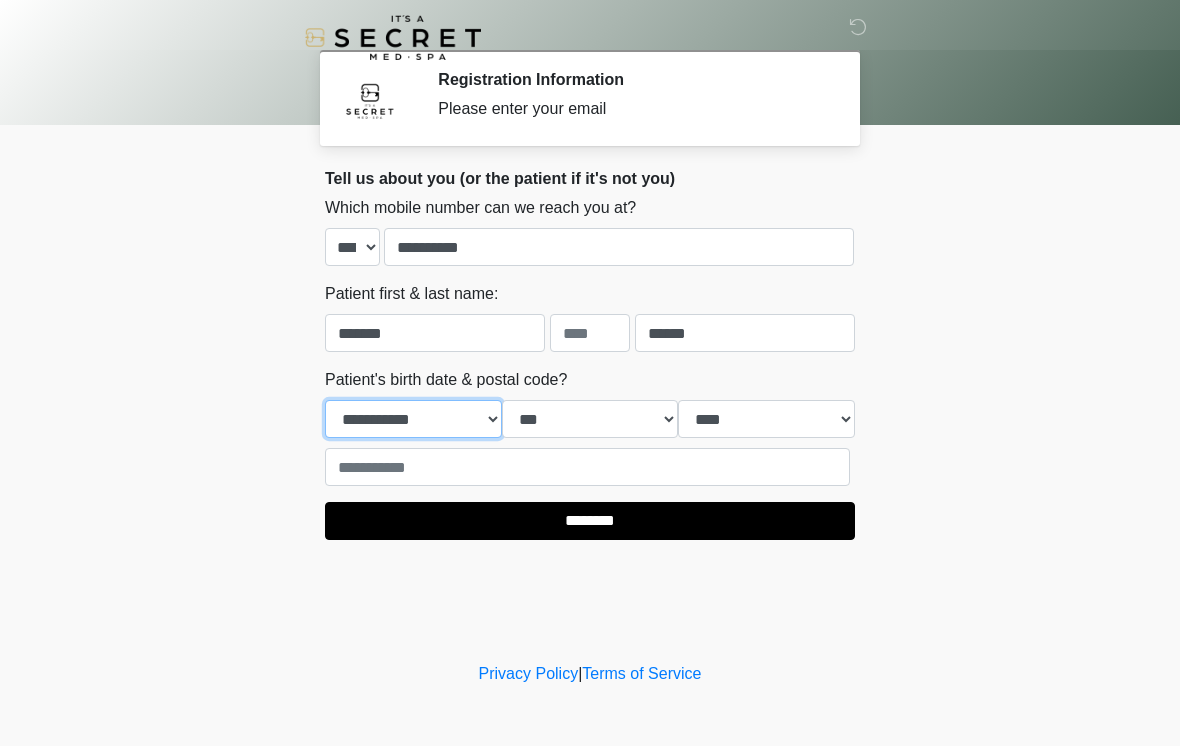 select on "*" 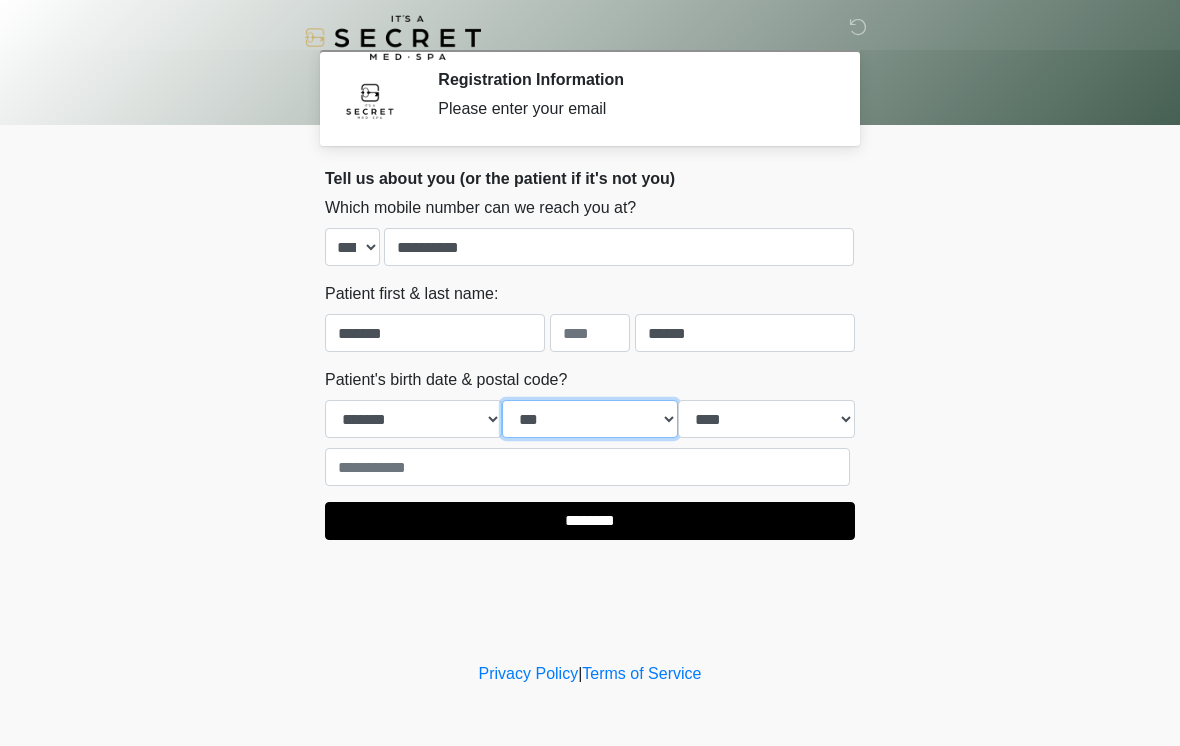 click on "***
*
*
*
*
*
*
*
*
*
**
**
**
**
**
**
**
**
**
**
**
**
**
**
**
**
**
**
**
**
**
**" at bounding box center [590, 419] 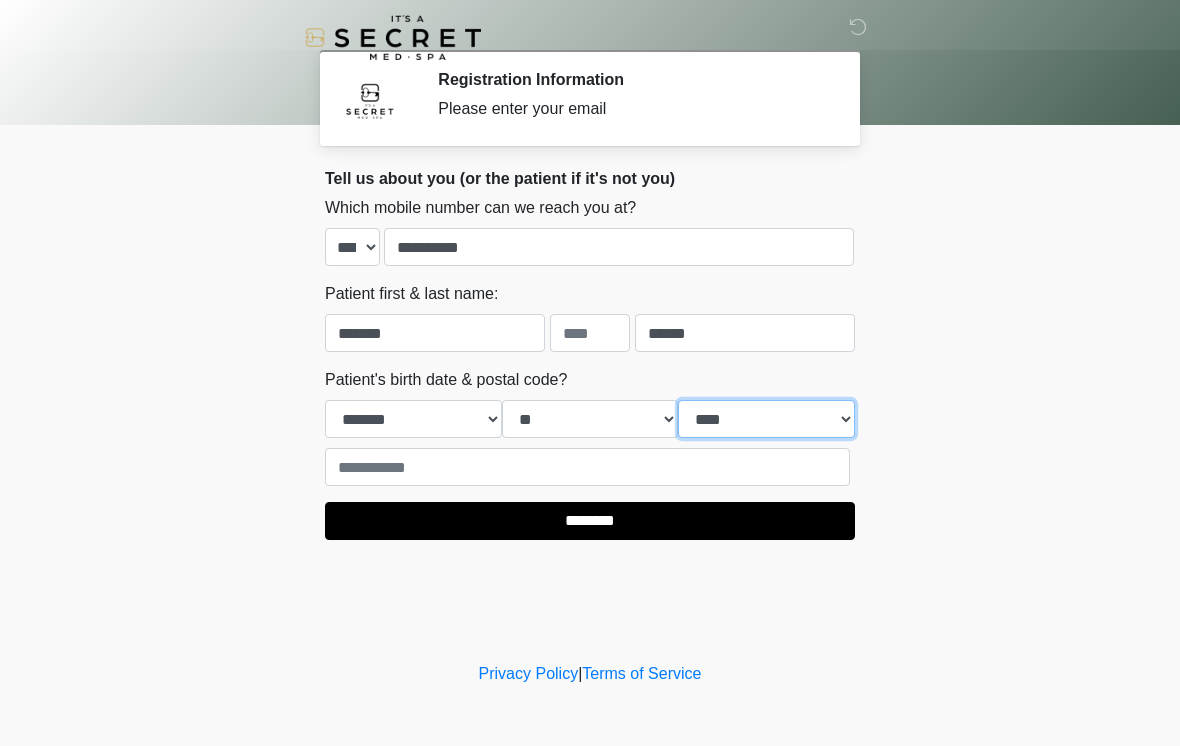 click on "****
****
****
****
****
****
****
****
****
****
****
****
****
****
****
****
****
****
****
****
****
****
****
****
****
****
****
****
****
****
****
****
****
****
****
****
****
****
****
****
****
****
****
****
****
****
****
****
****
****
****
****
****
****
****
****
****
****
****
****
****
****
****
****
****
****
****
****
****
****
****
****
****
****
****
****
****
****
****
****
****
****
****
****
****
****
****
****
****
****
****
****
****
****
****
****
****
****
****
****
****
****" at bounding box center (766, 419) 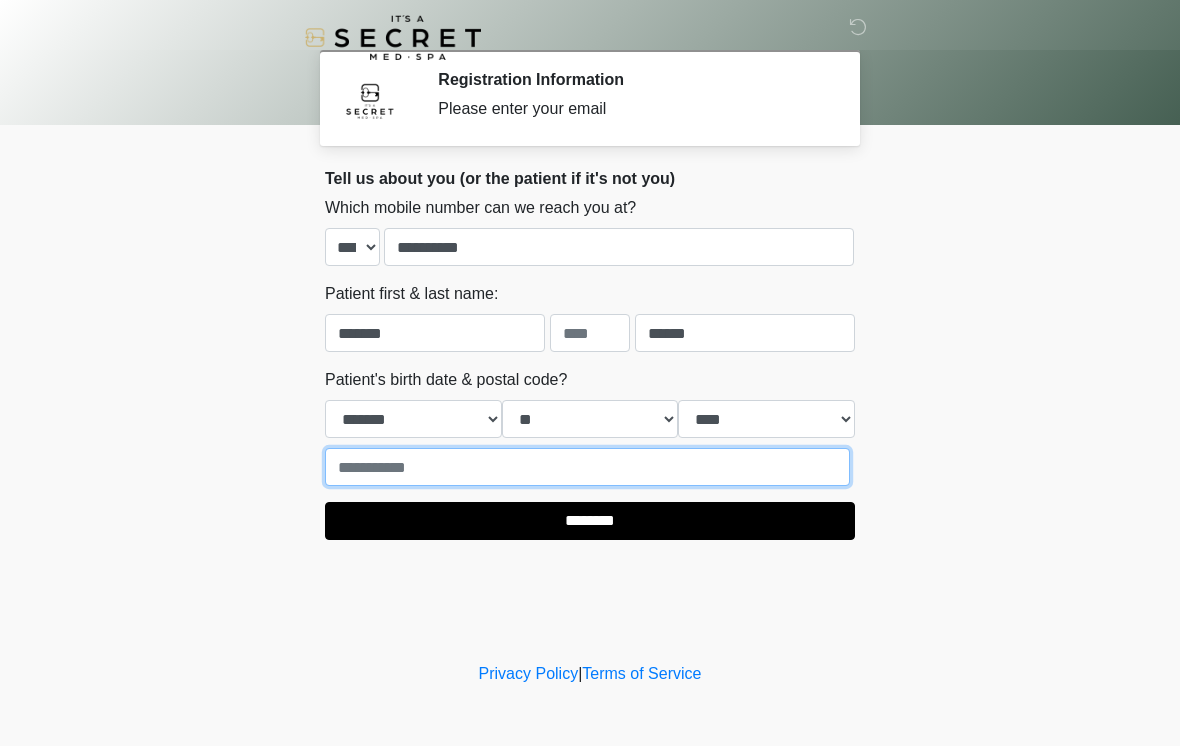 click at bounding box center [587, 467] 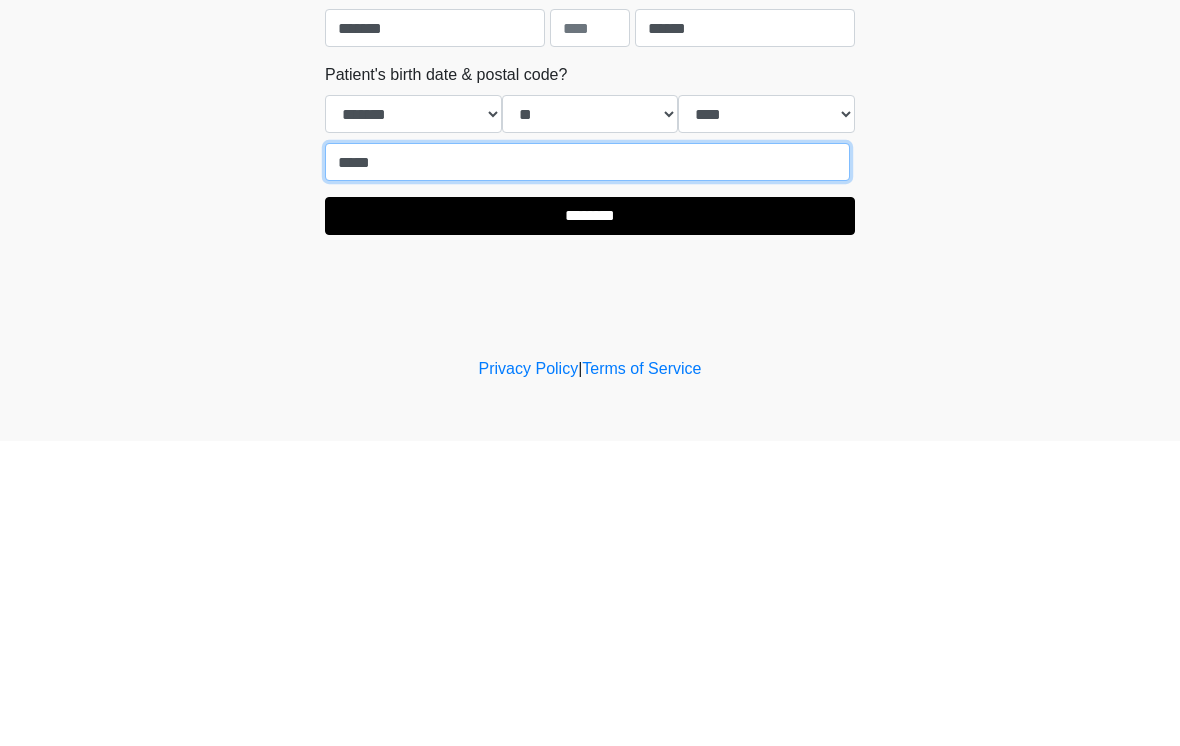 type on "*****" 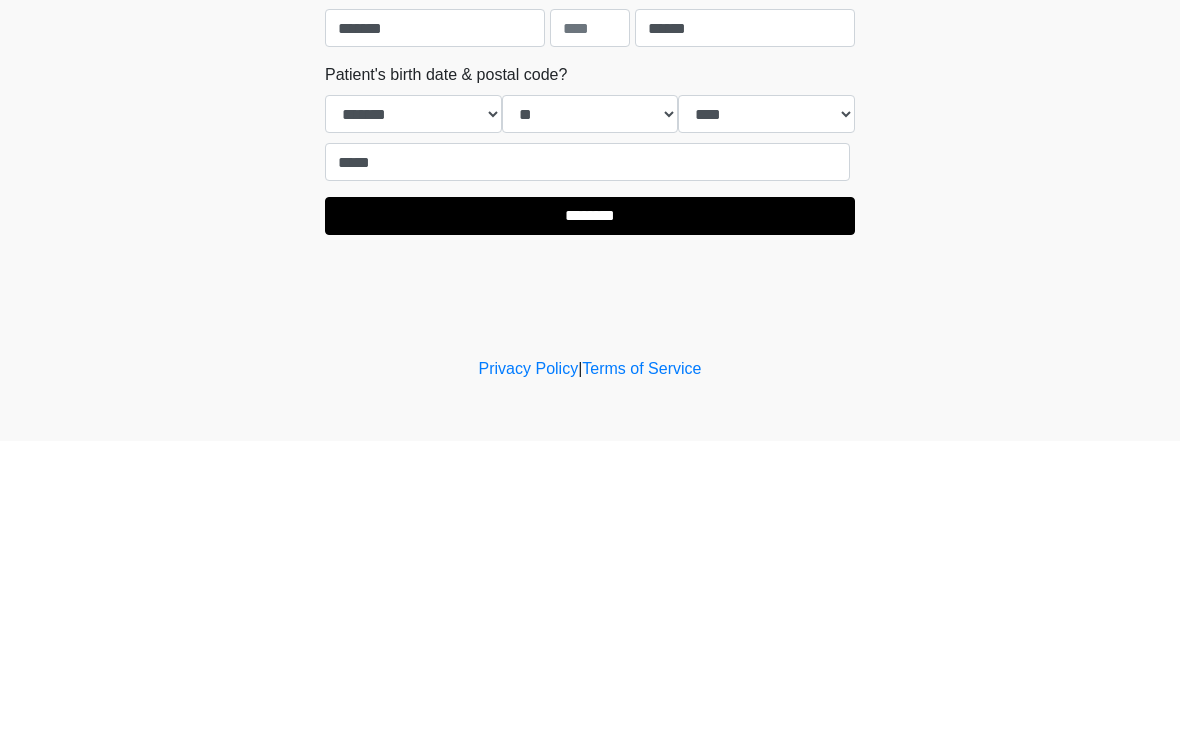 click on "********" at bounding box center [590, 521] 